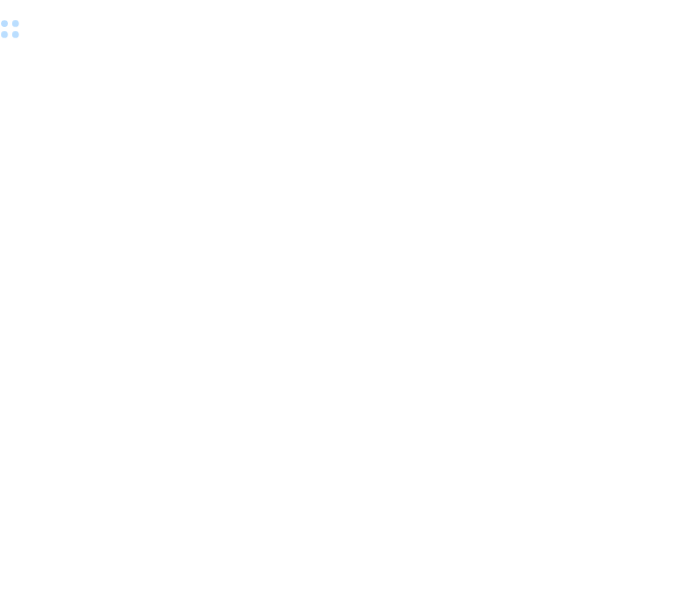 scroll, scrollTop: 0, scrollLeft: 0, axis: both 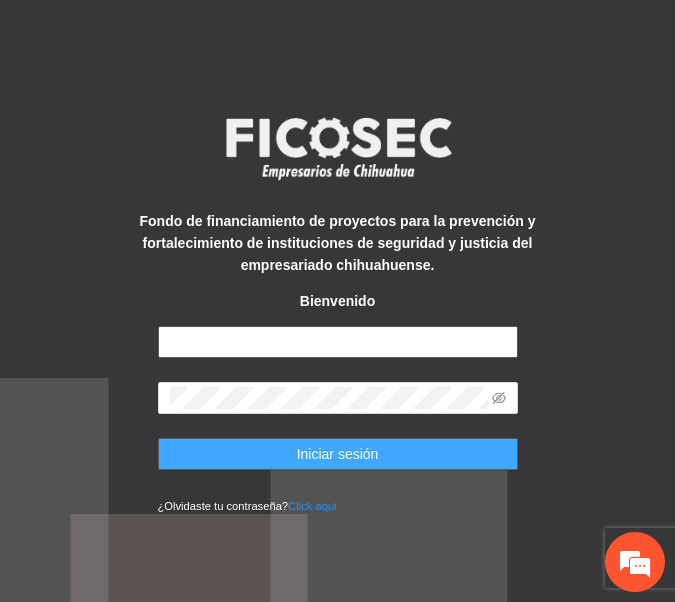 type on "**********" 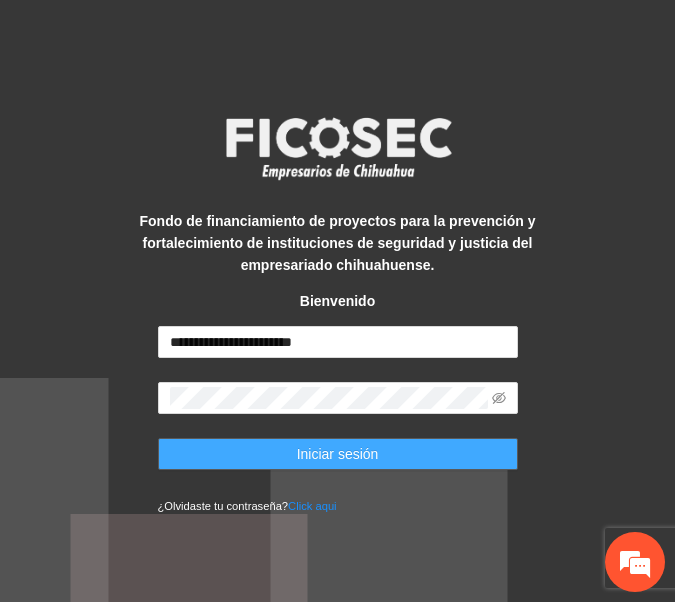 click on "Iniciar sesión" at bounding box center (338, 454) 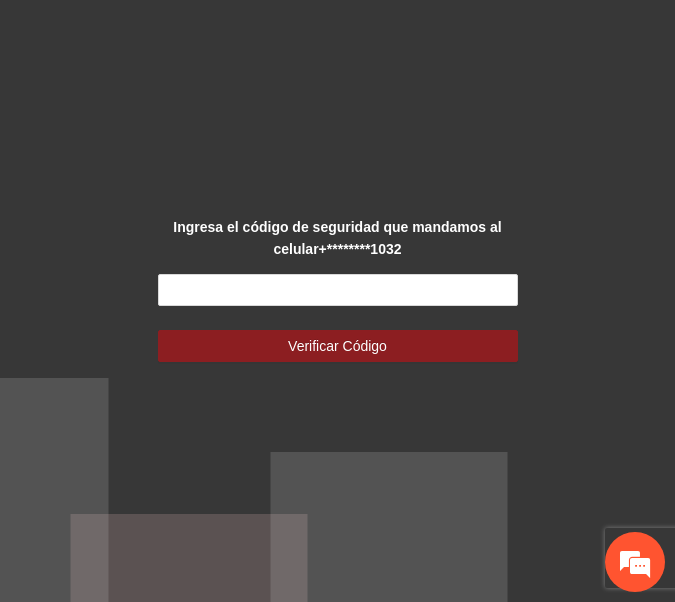 scroll, scrollTop: 0, scrollLeft: 0, axis: both 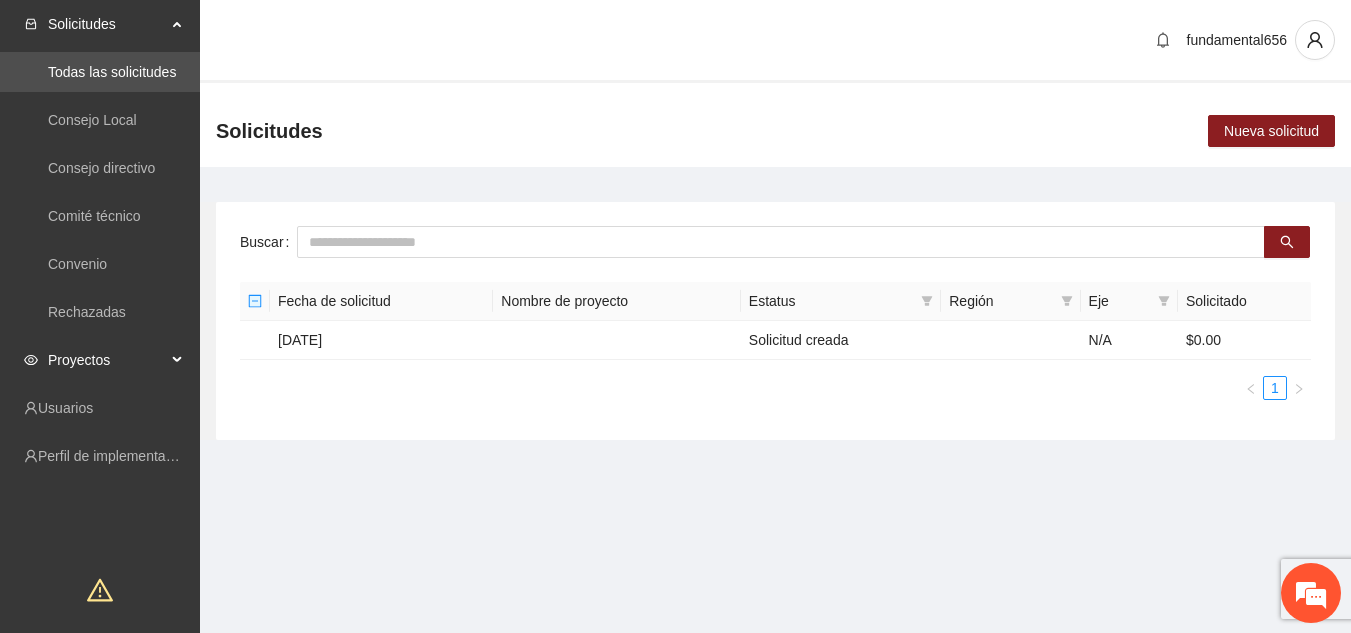click on "Proyectos" at bounding box center [100, 360] 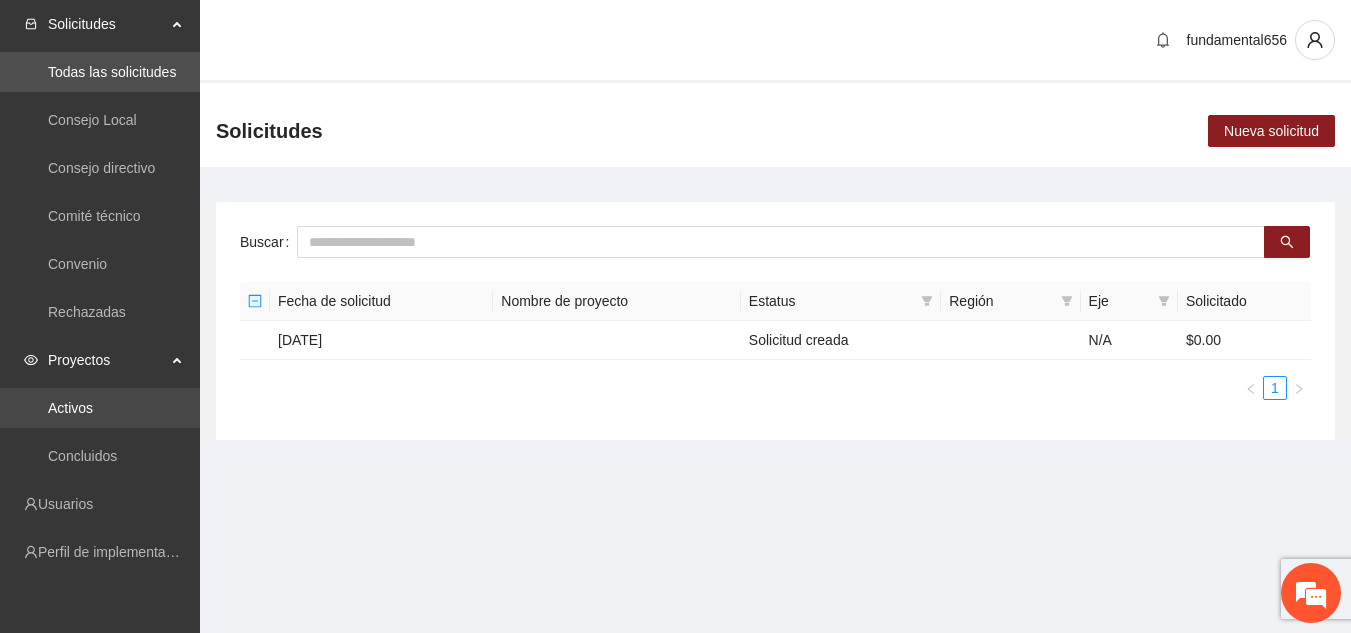 click on "Activos" at bounding box center (70, 408) 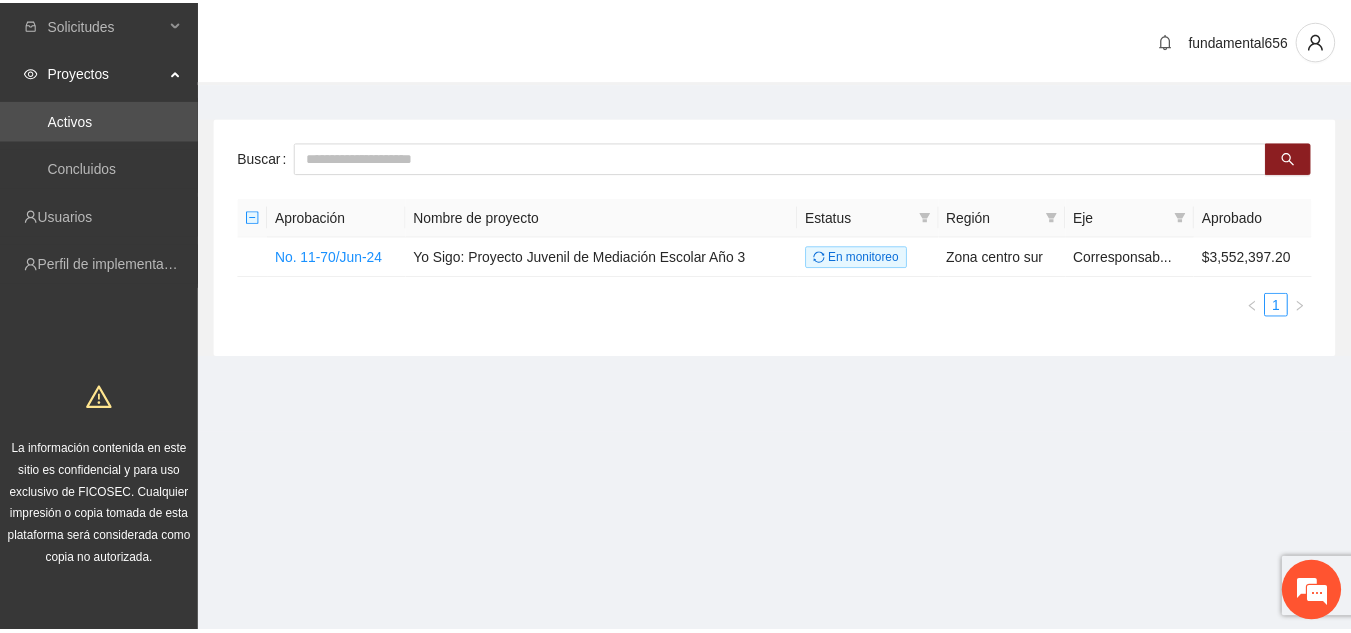 scroll, scrollTop: 0, scrollLeft: 0, axis: both 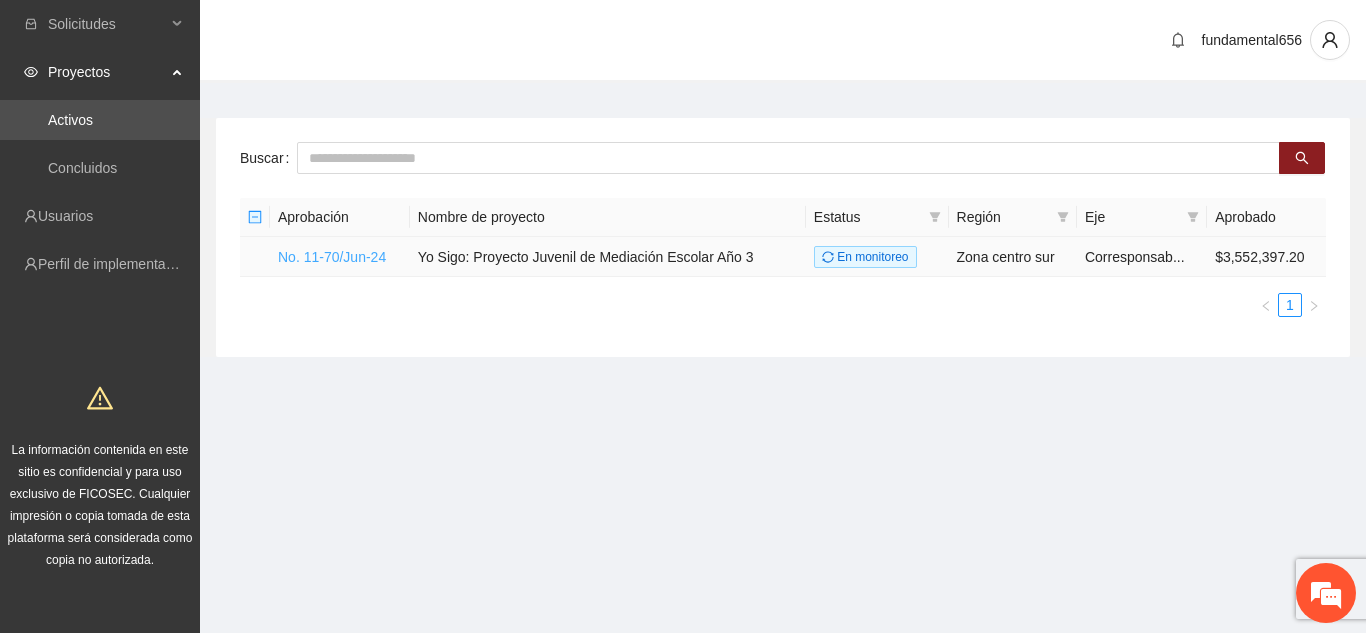 click on "No. 11-70/Jun-24" at bounding box center (332, 257) 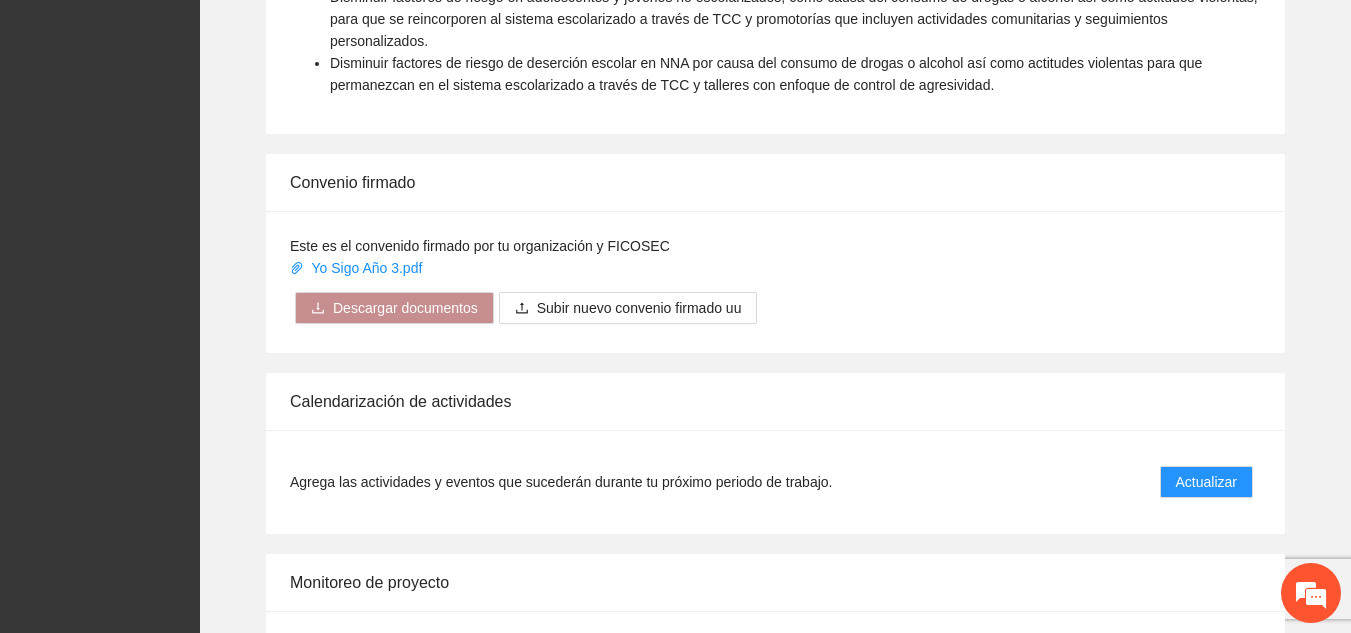 scroll, scrollTop: 1555, scrollLeft: 0, axis: vertical 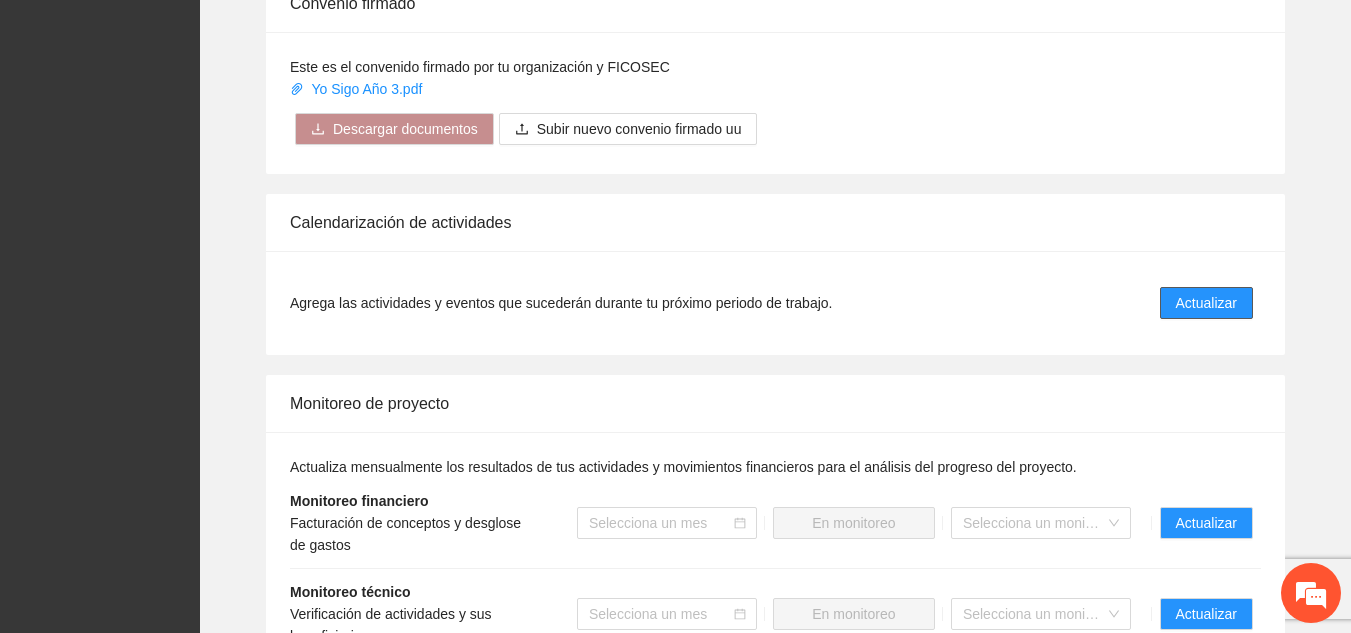click on "Actualizar" at bounding box center [1206, 303] 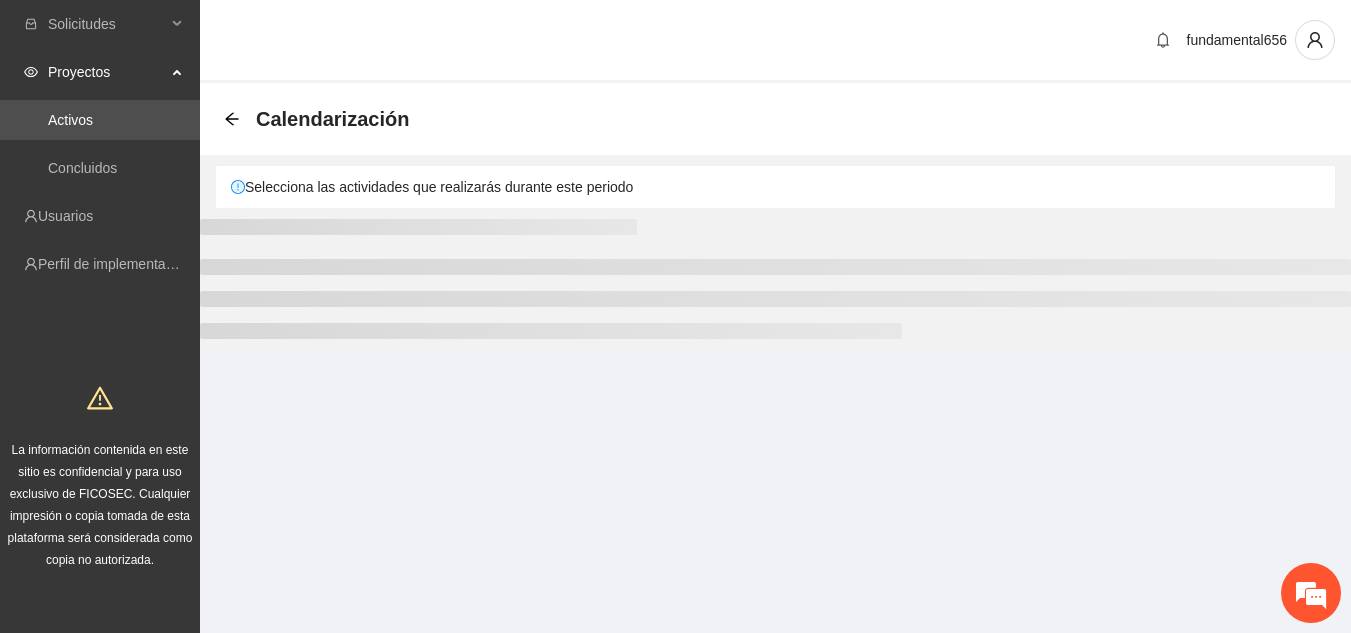 scroll, scrollTop: 0, scrollLeft: 0, axis: both 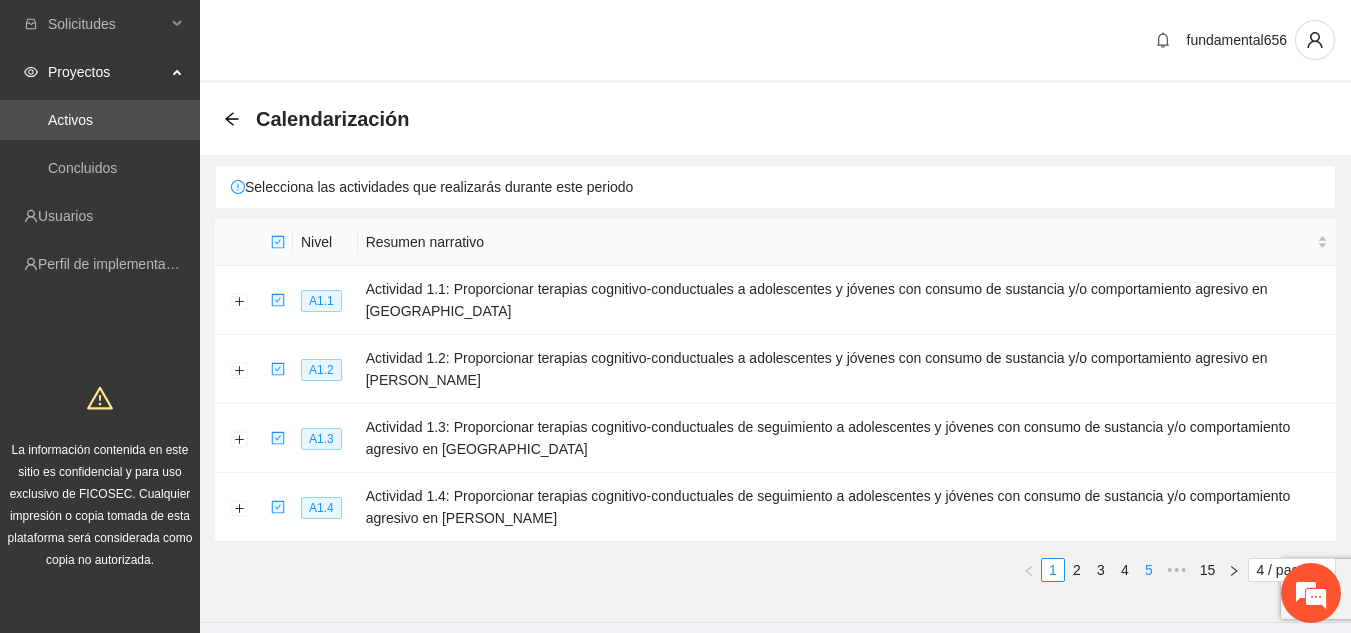 click on "5" at bounding box center (1149, 570) 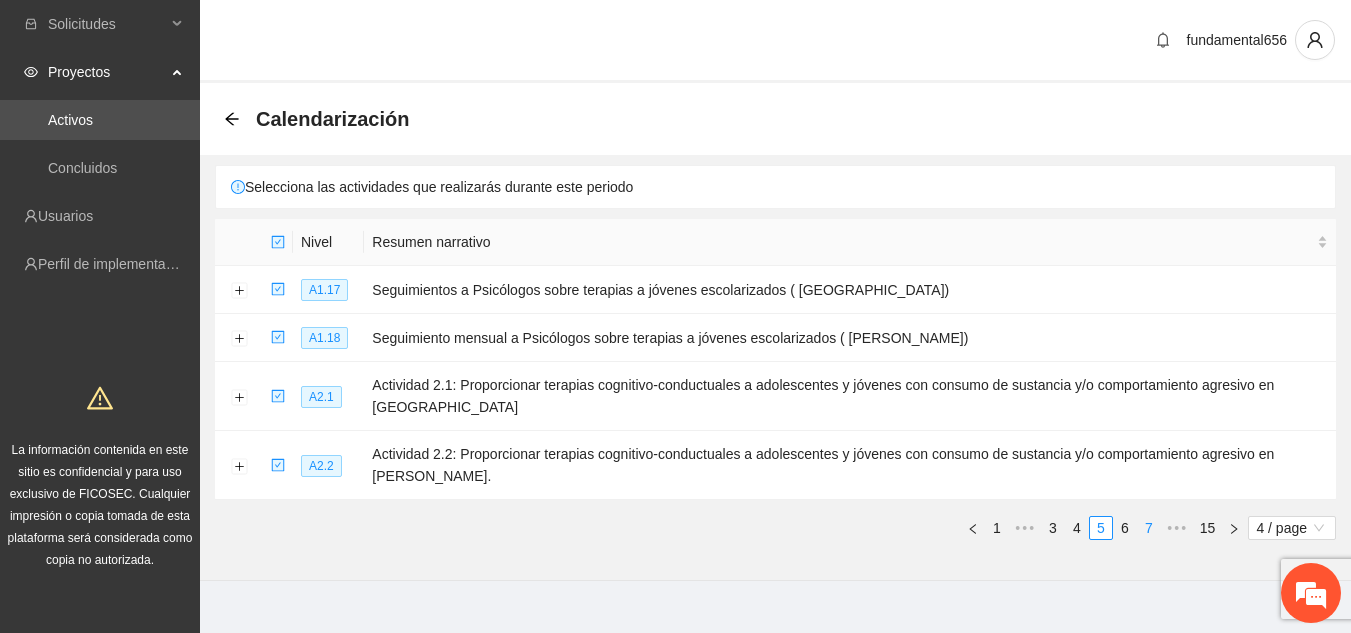 click on "7" at bounding box center (1149, 528) 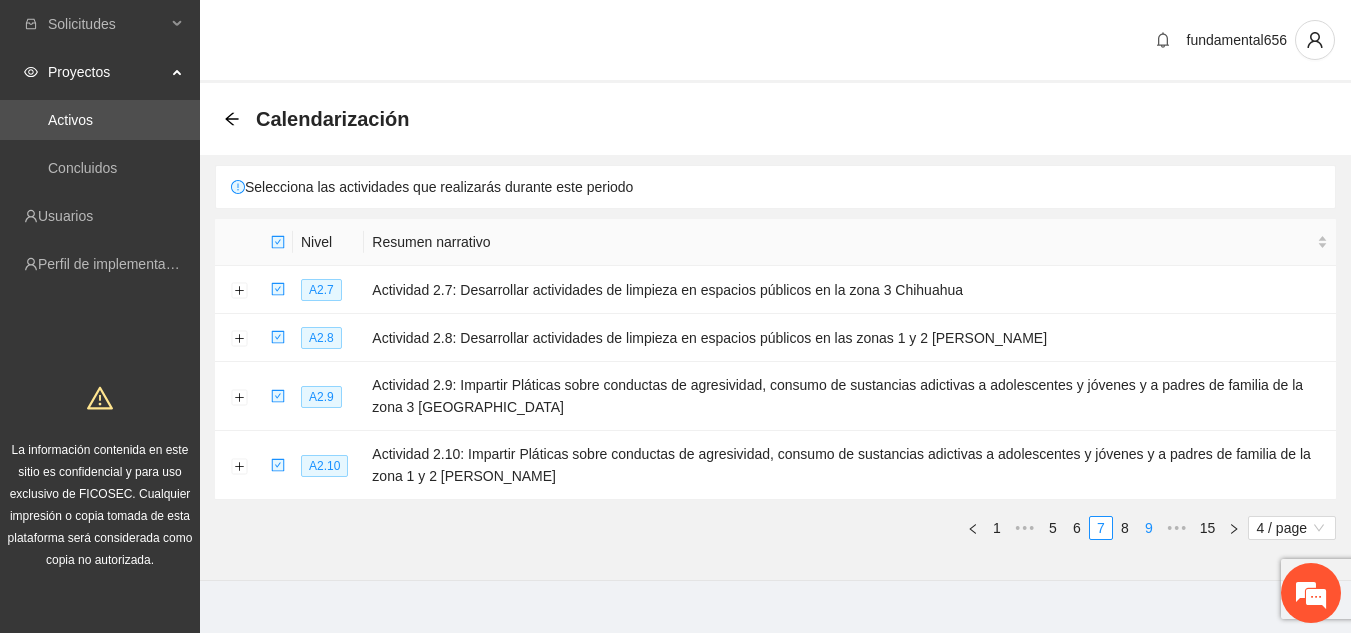 click on "9" at bounding box center [1149, 528] 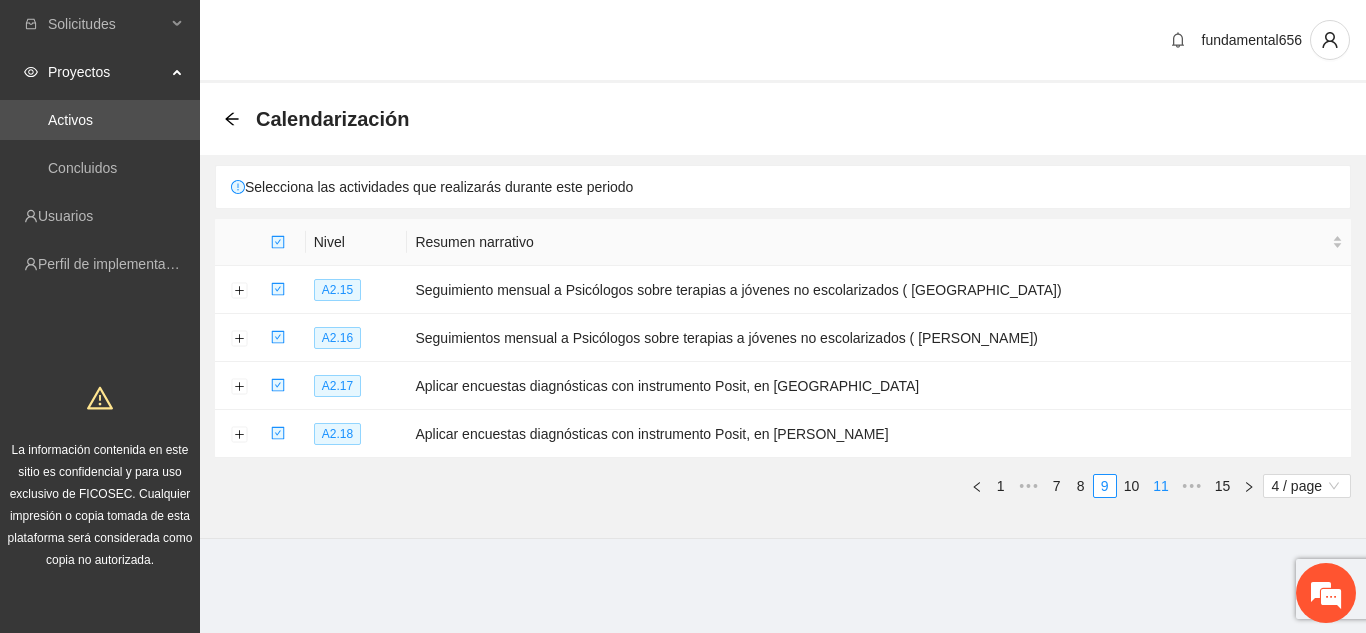click on "11" at bounding box center [1161, 486] 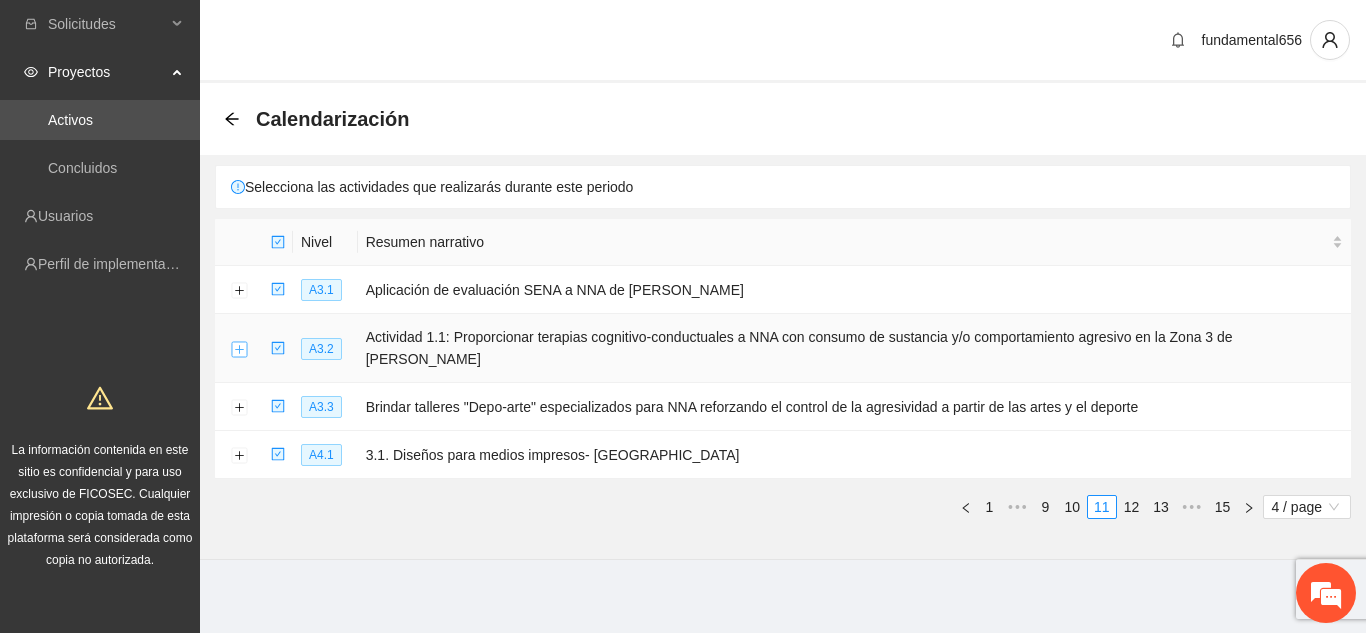 click at bounding box center (239, 349) 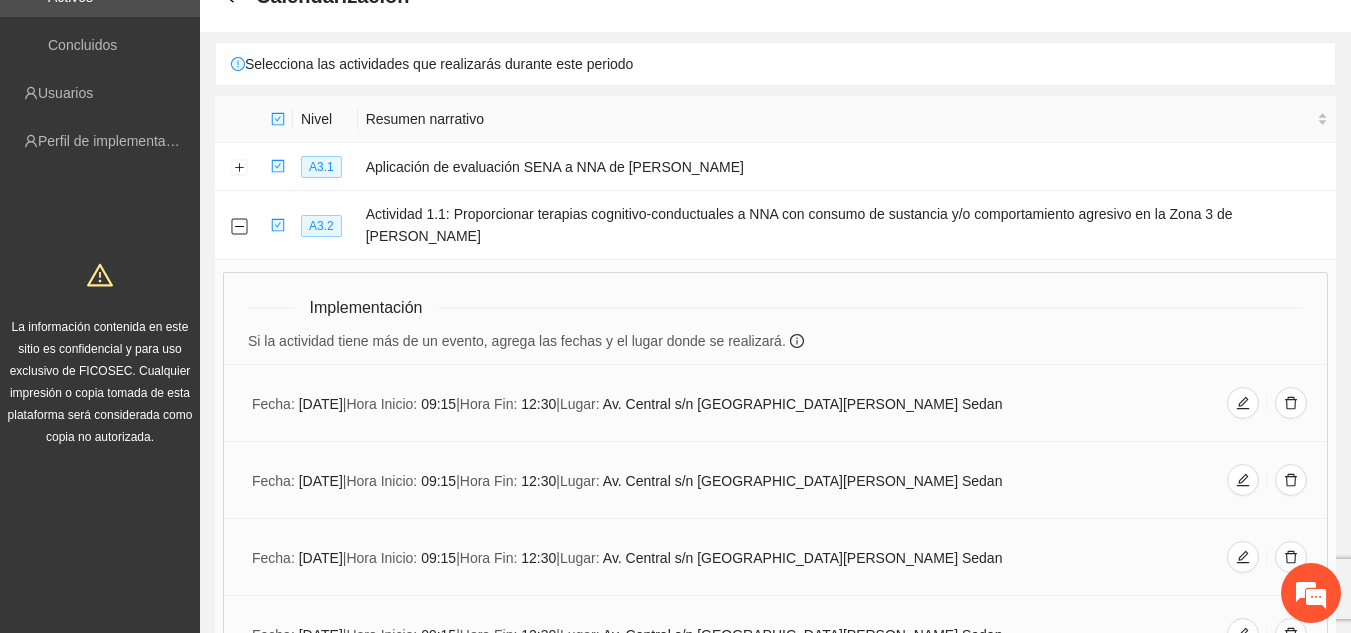 scroll, scrollTop: 0, scrollLeft: 0, axis: both 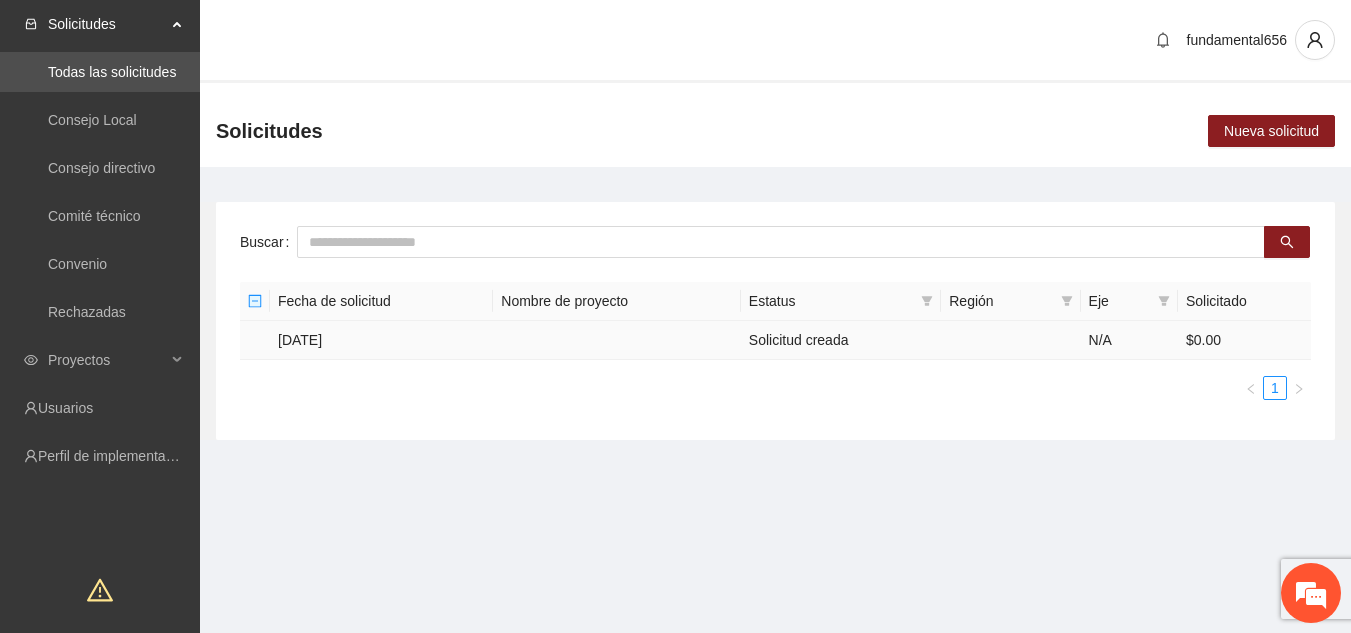 click on "[DATE]" at bounding box center (381, 340) 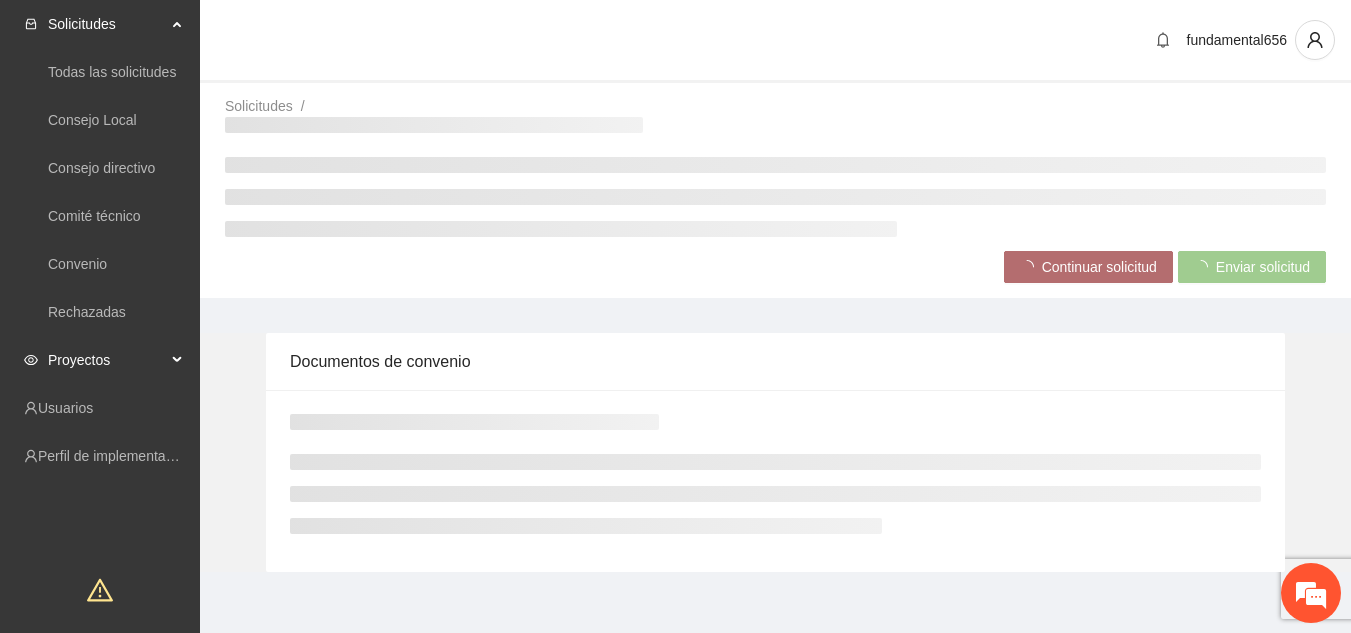 click on "Proyectos" at bounding box center [107, 360] 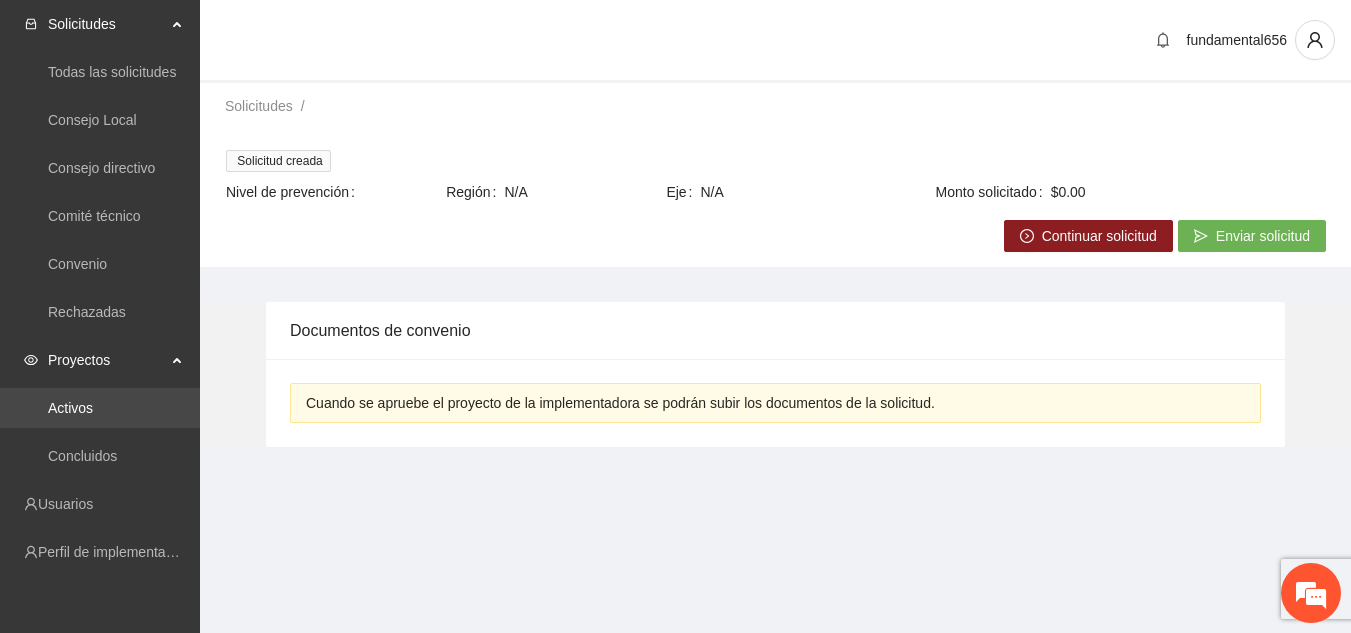 click on "Activos" at bounding box center (70, 408) 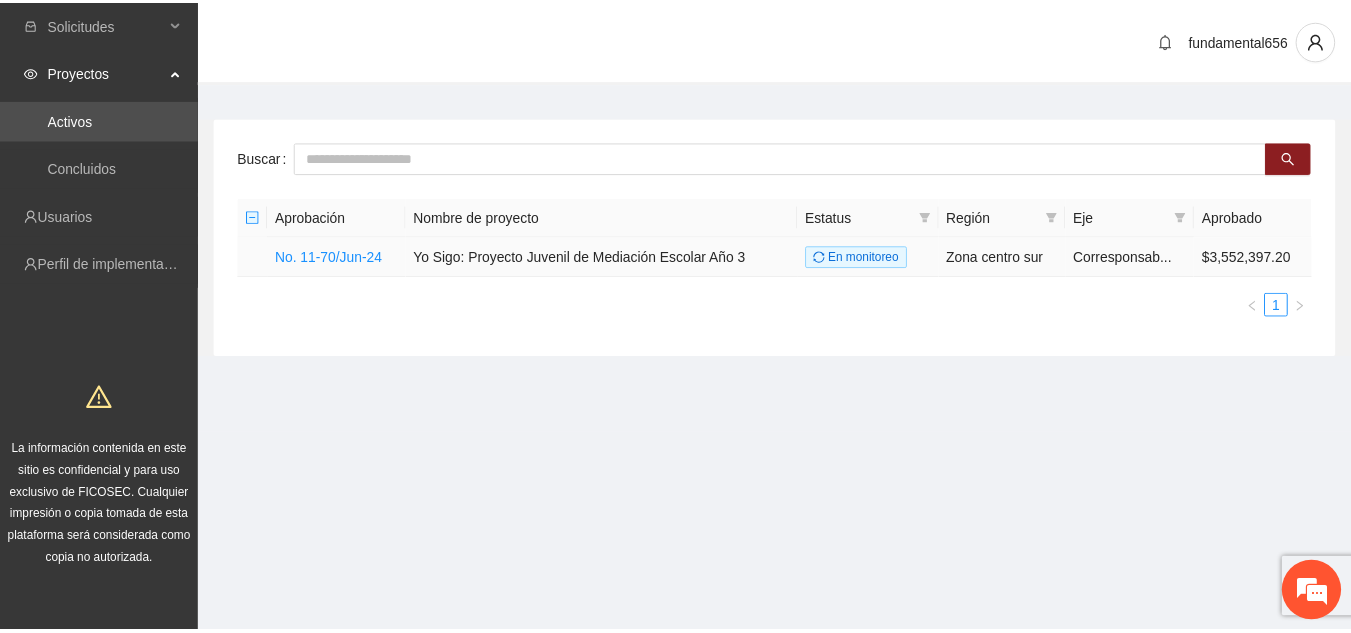 scroll, scrollTop: 0, scrollLeft: 0, axis: both 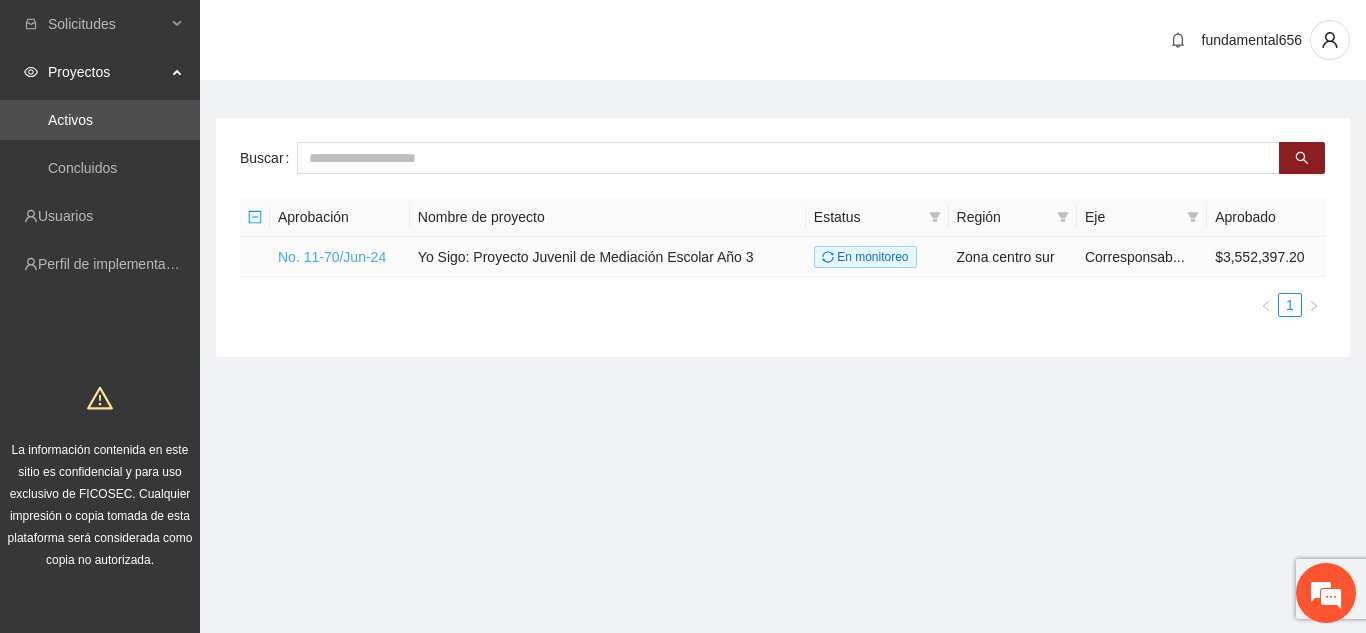 click on "No. 11-70/Jun-24" at bounding box center [332, 257] 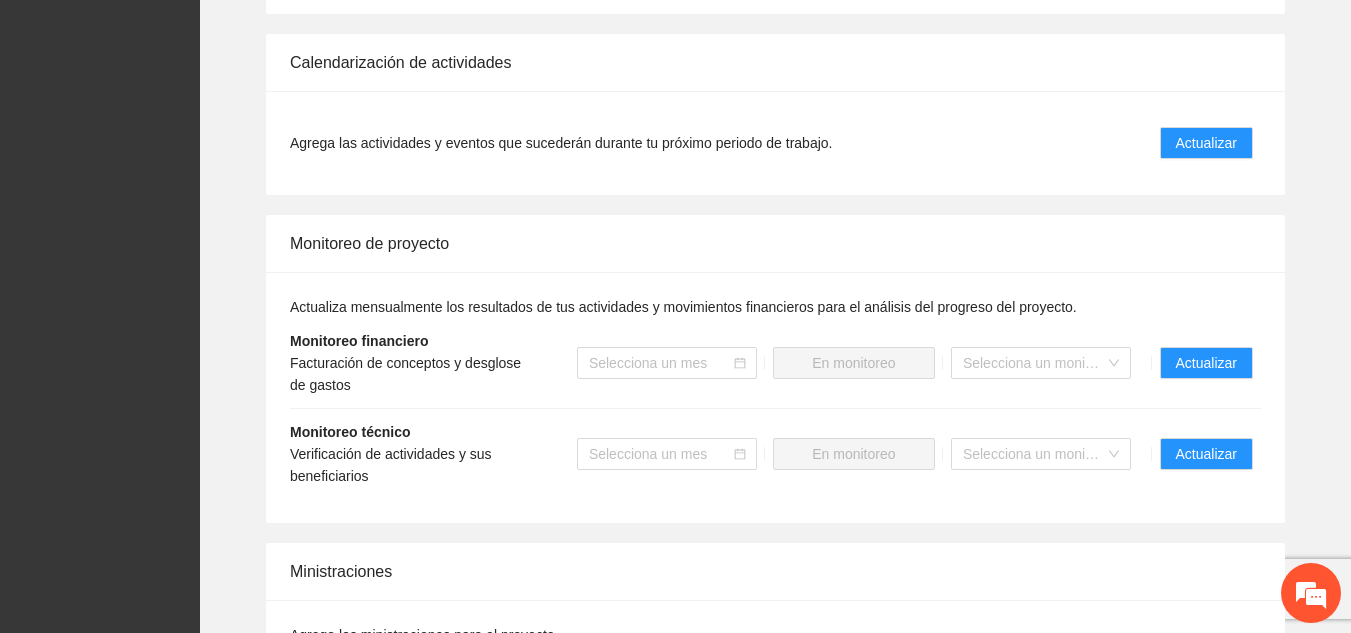 scroll, scrollTop: 1907, scrollLeft: 0, axis: vertical 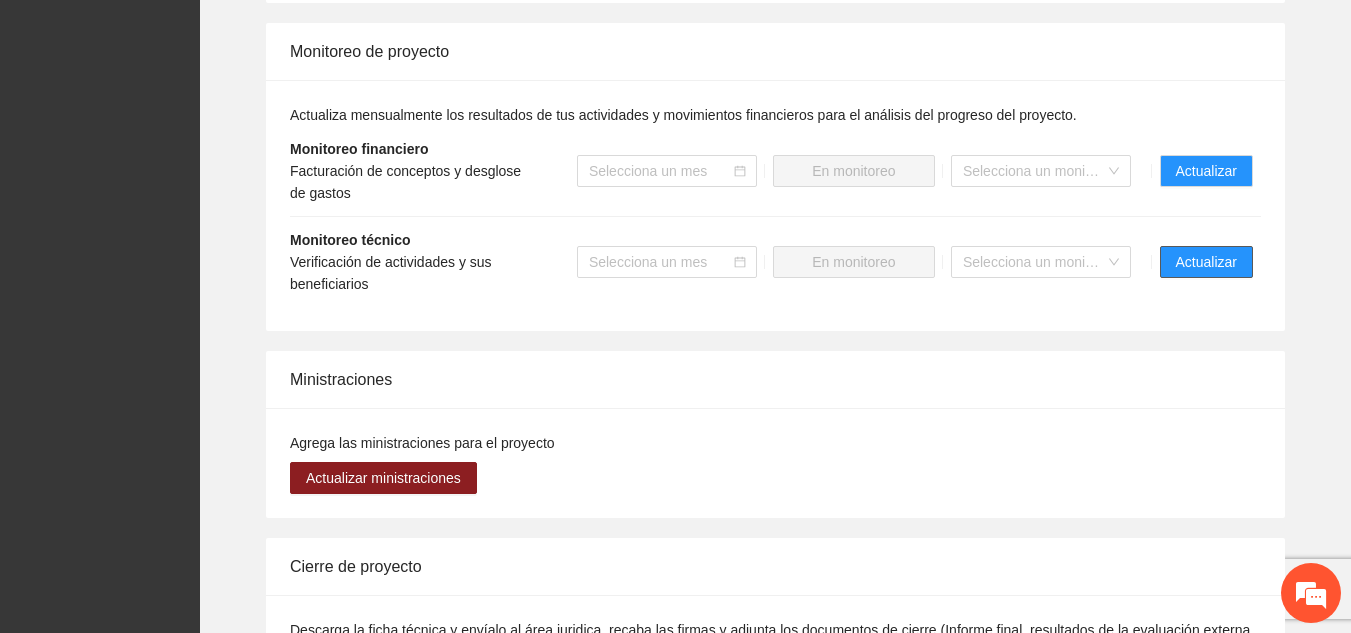 click on "Actualizar" at bounding box center (1206, 262) 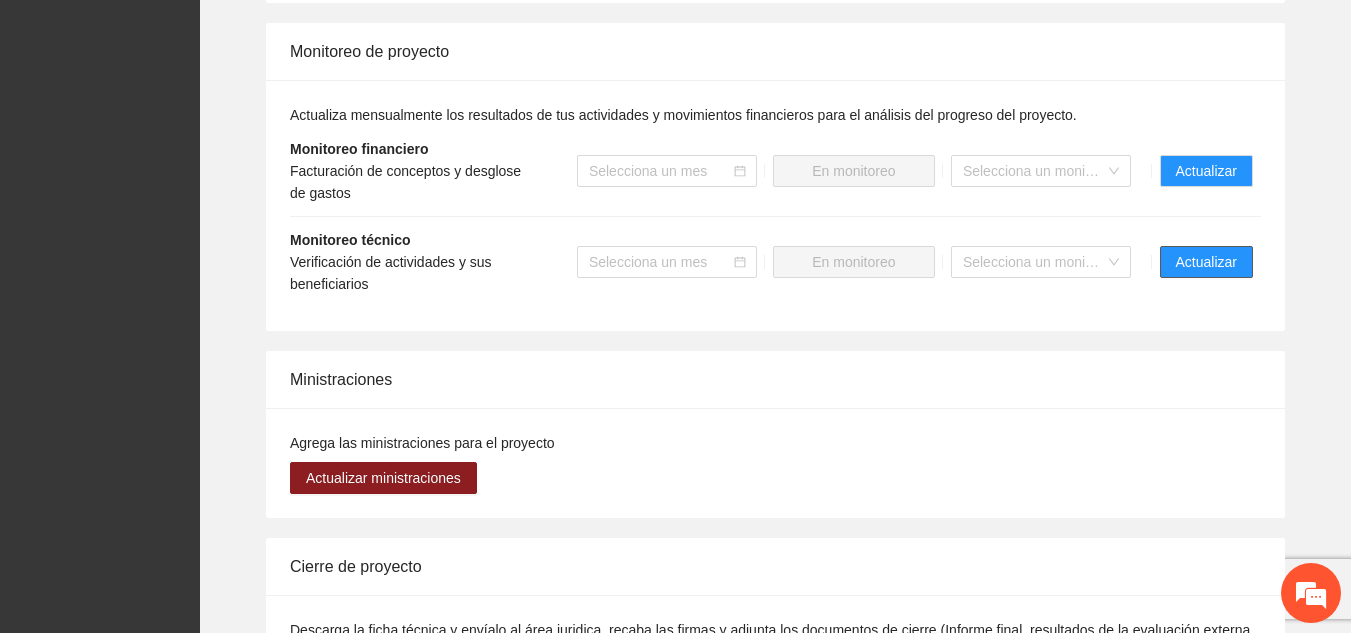 scroll, scrollTop: 0, scrollLeft: 0, axis: both 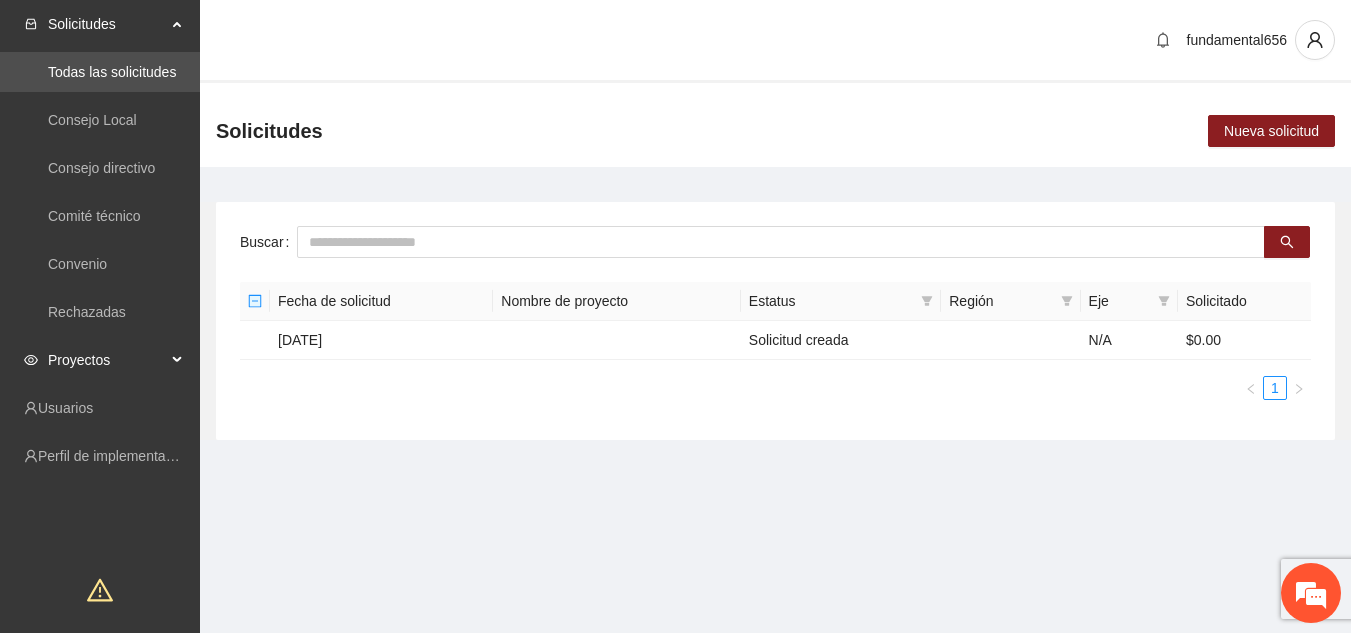 click on "Proyectos" at bounding box center [107, 360] 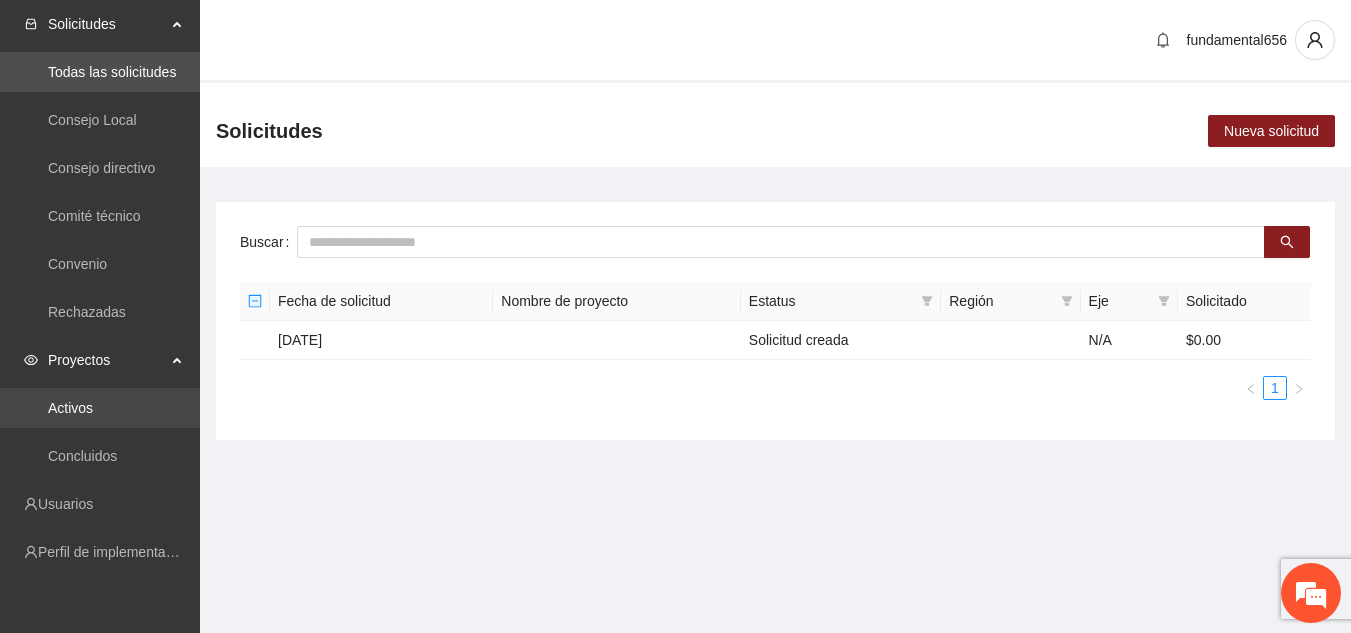click on "Activos" at bounding box center (70, 408) 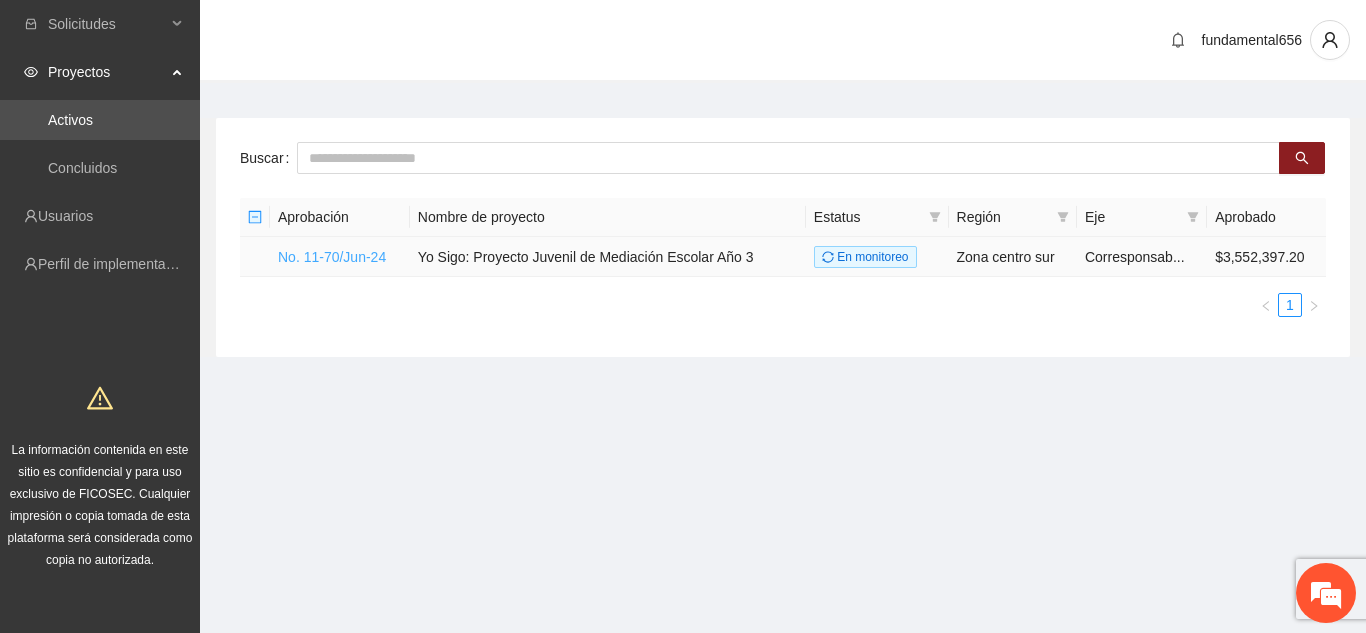 click on "No. 11-70/Jun-24" at bounding box center [332, 257] 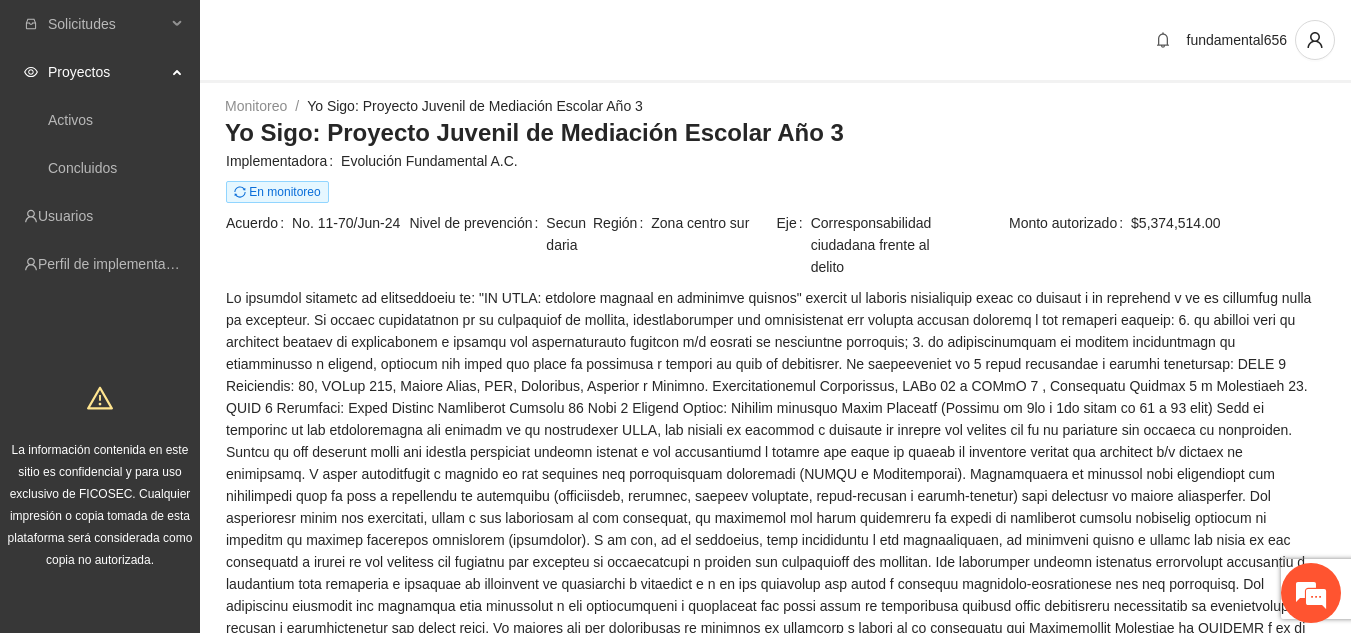 scroll, scrollTop: 375, scrollLeft: 0, axis: vertical 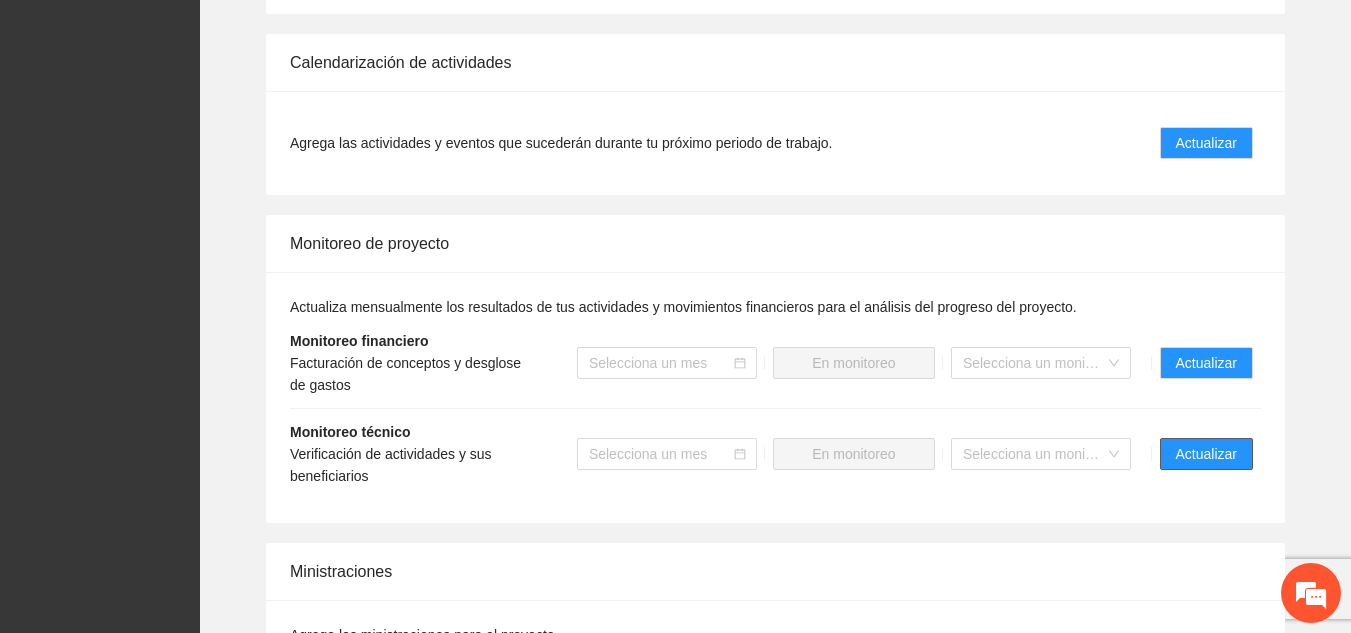 click on "Actualizar" at bounding box center (1206, 454) 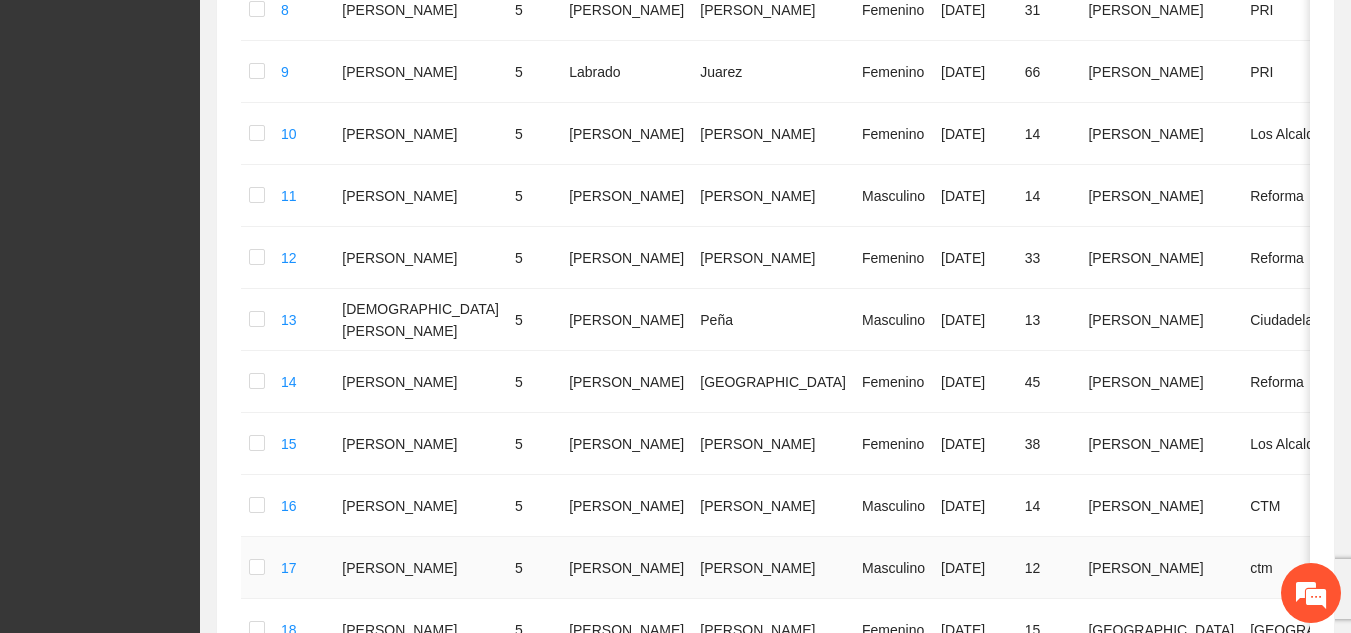 scroll, scrollTop: 1258, scrollLeft: 0, axis: vertical 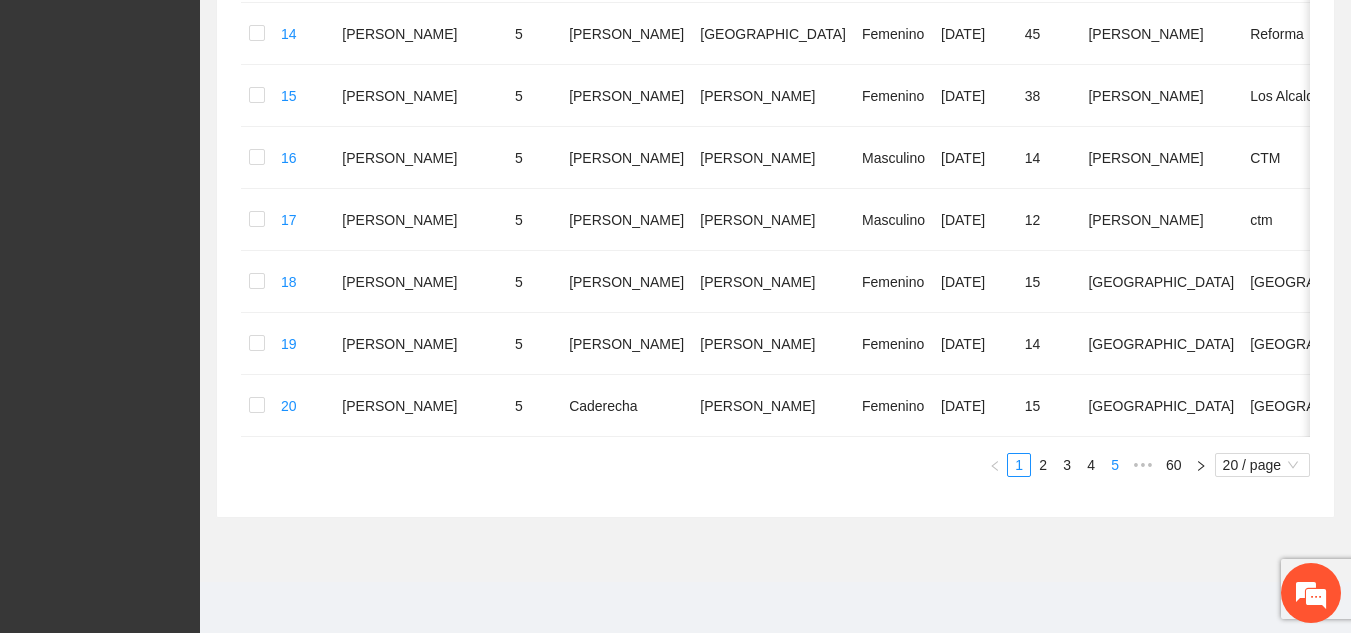 click on "5" at bounding box center [1115, 465] 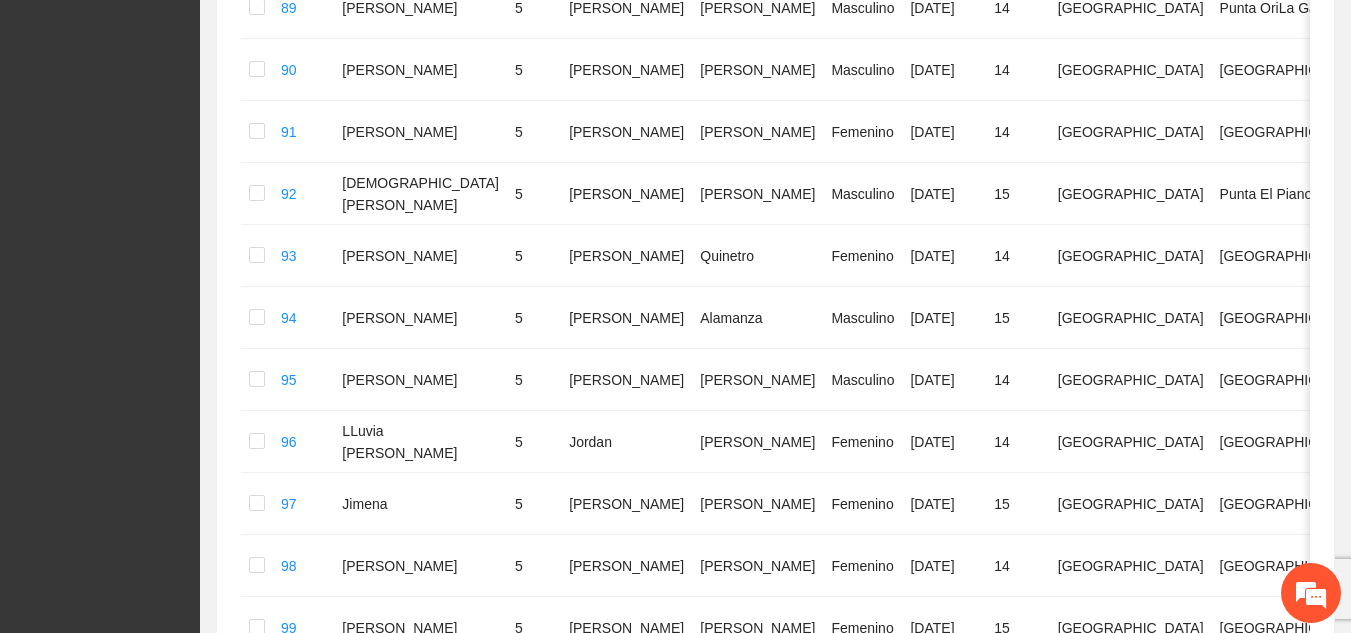 scroll, scrollTop: 826, scrollLeft: 0, axis: vertical 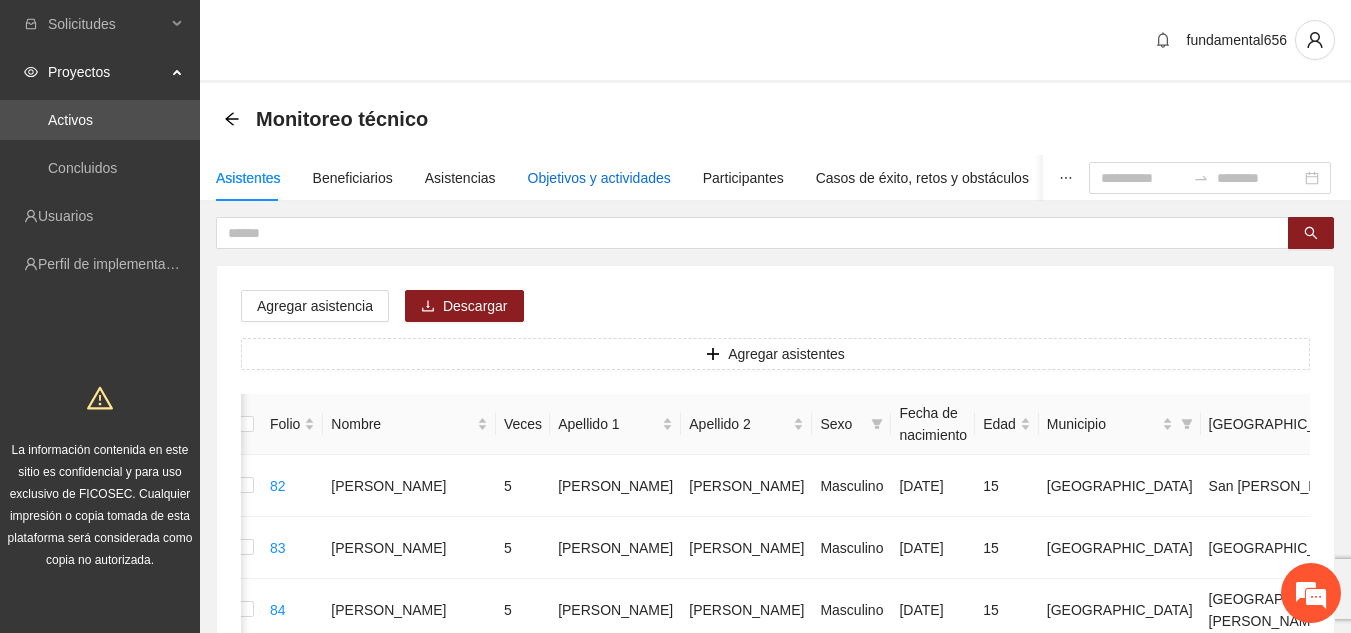 click on "Objetivos y actividades" at bounding box center [599, 178] 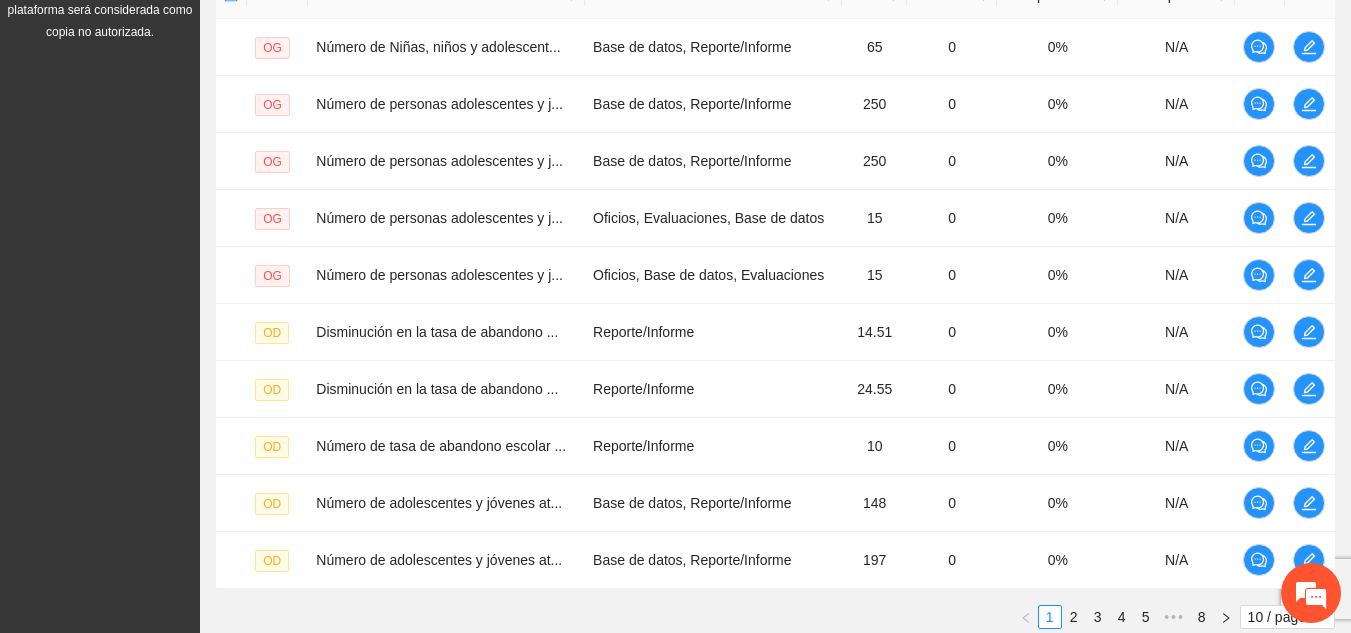scroll, scrollTop: 676, scrollLeft: 0, axis: vertical 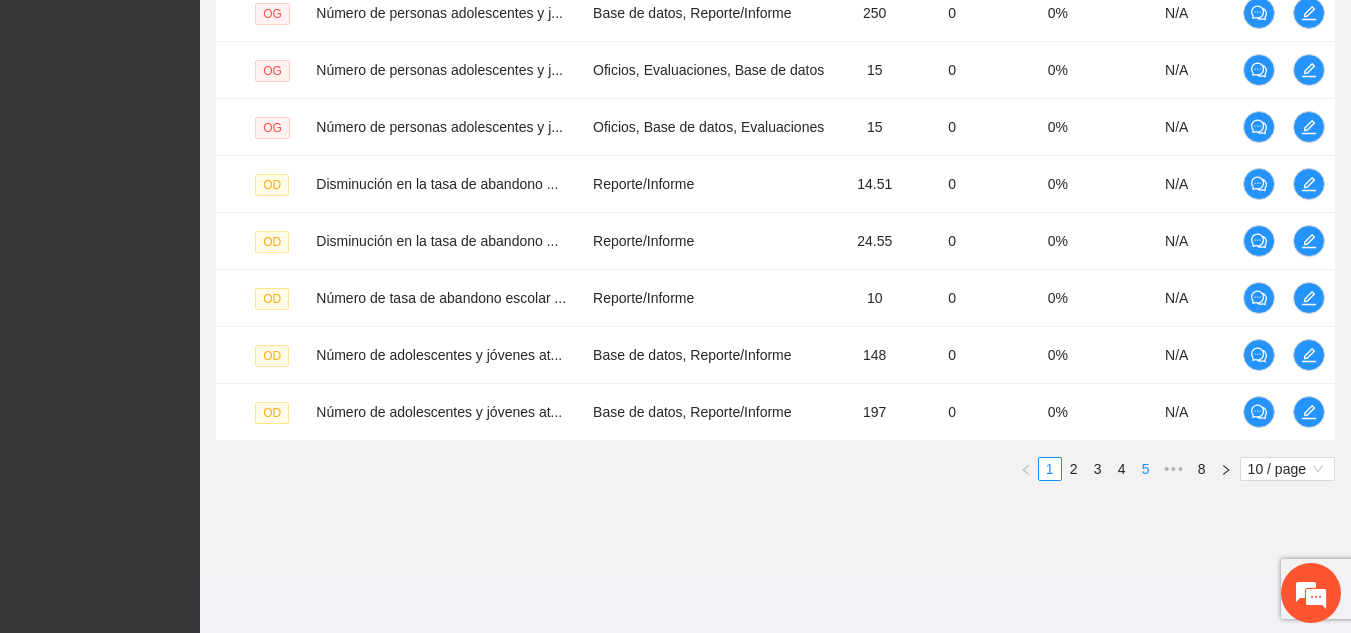 click on "5" at bounding box center (1146, 469) 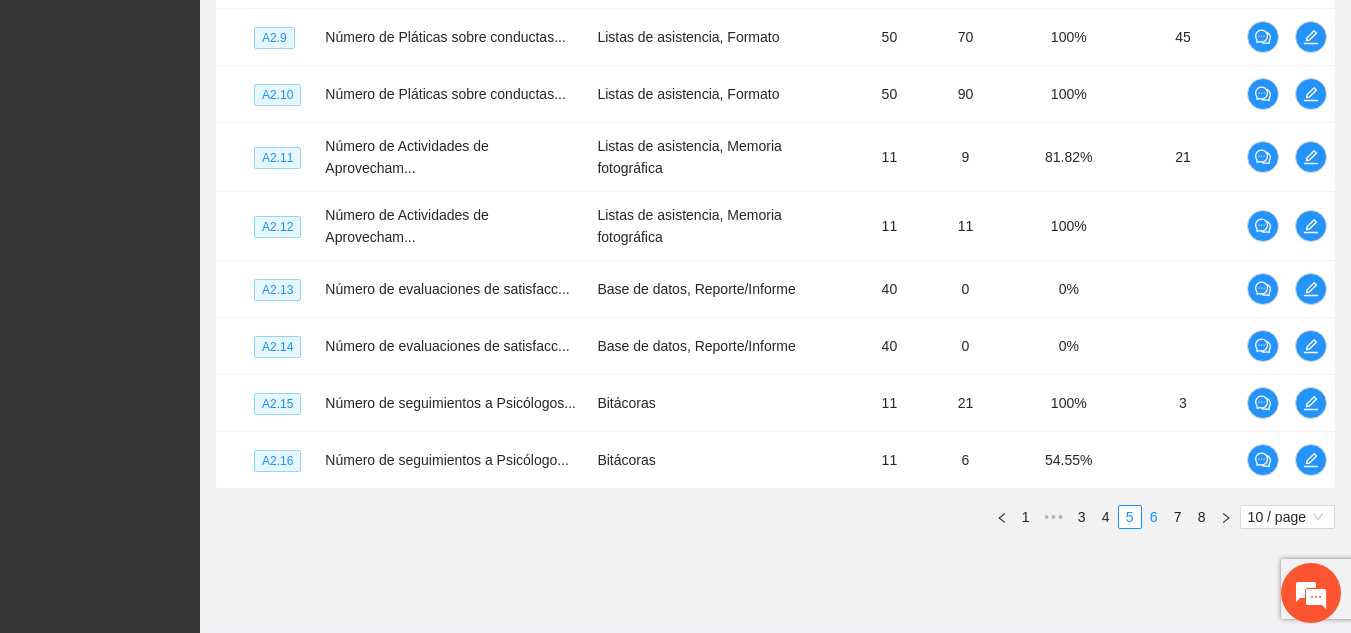 click on "6" at bounding box center (1154, 517) 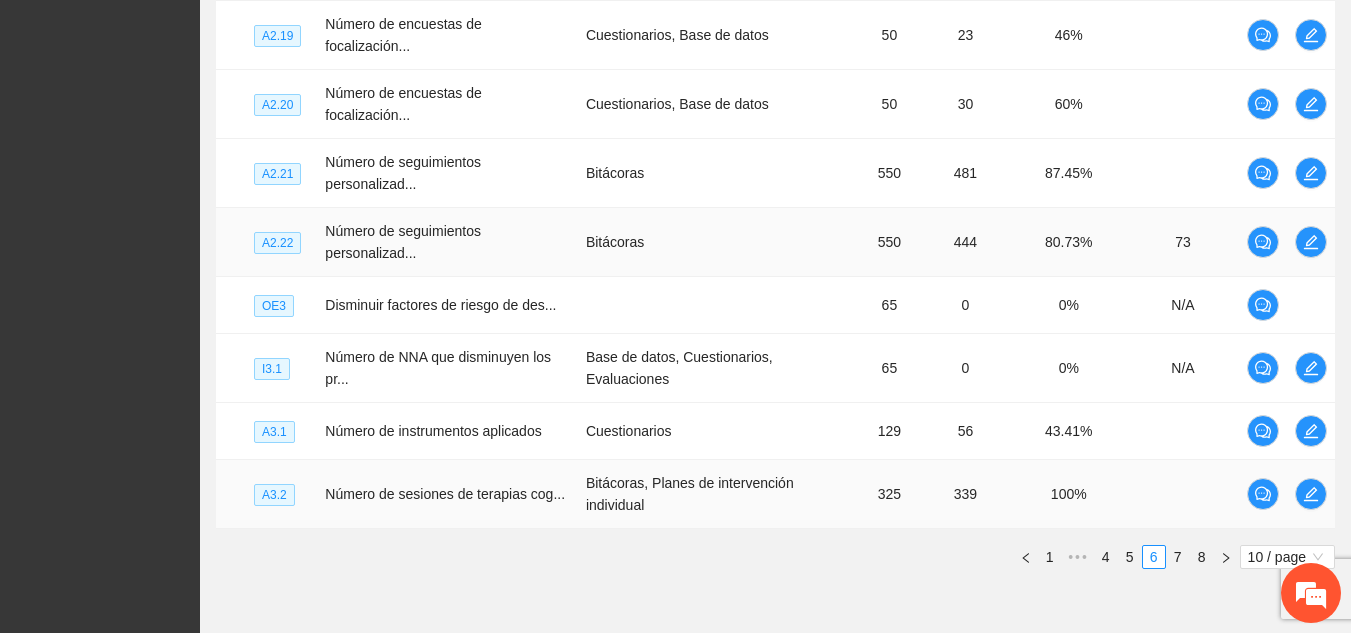 scroll, scrollTop: 685, scrollLeft: 0, axis: vertical 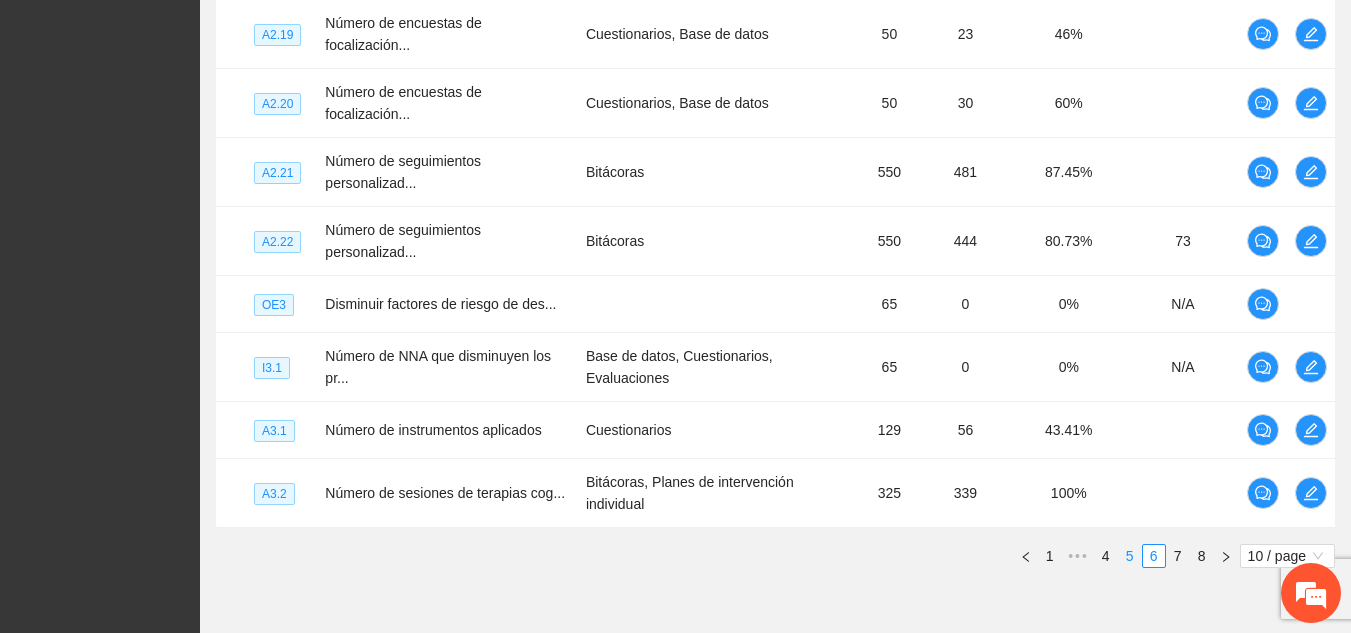 click on "5" at bounding box center [1130, 556] 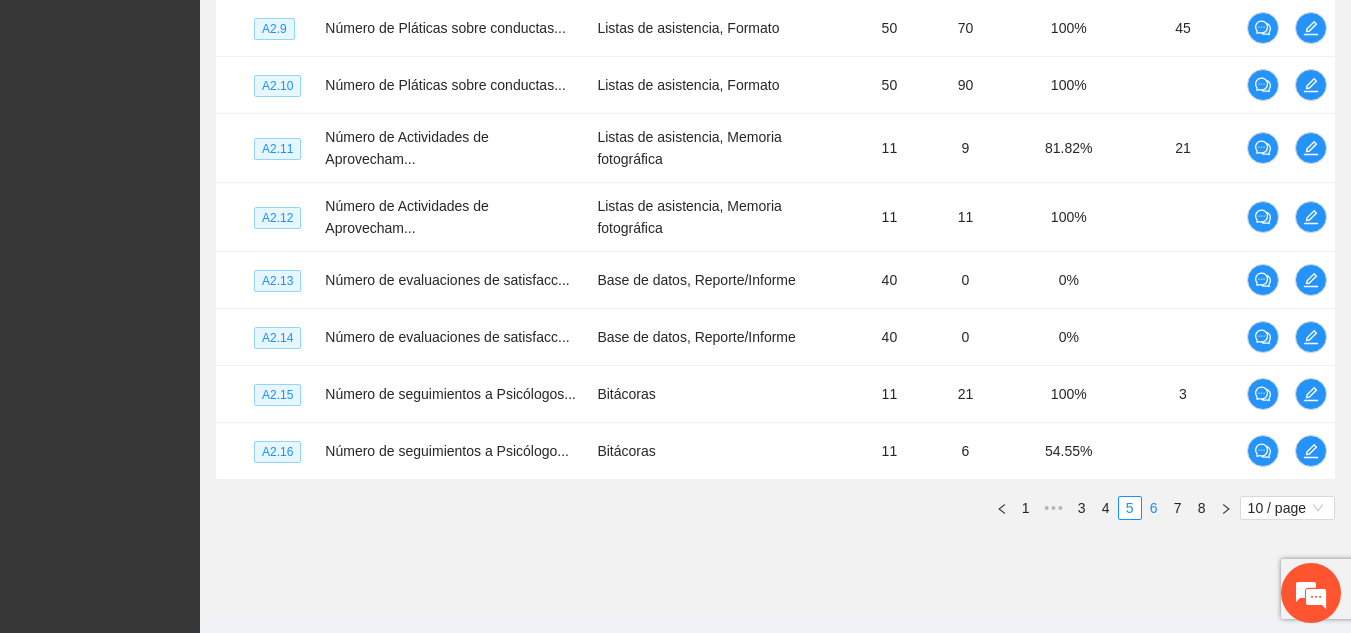 click on "6" at bounding box center [1154, 508] 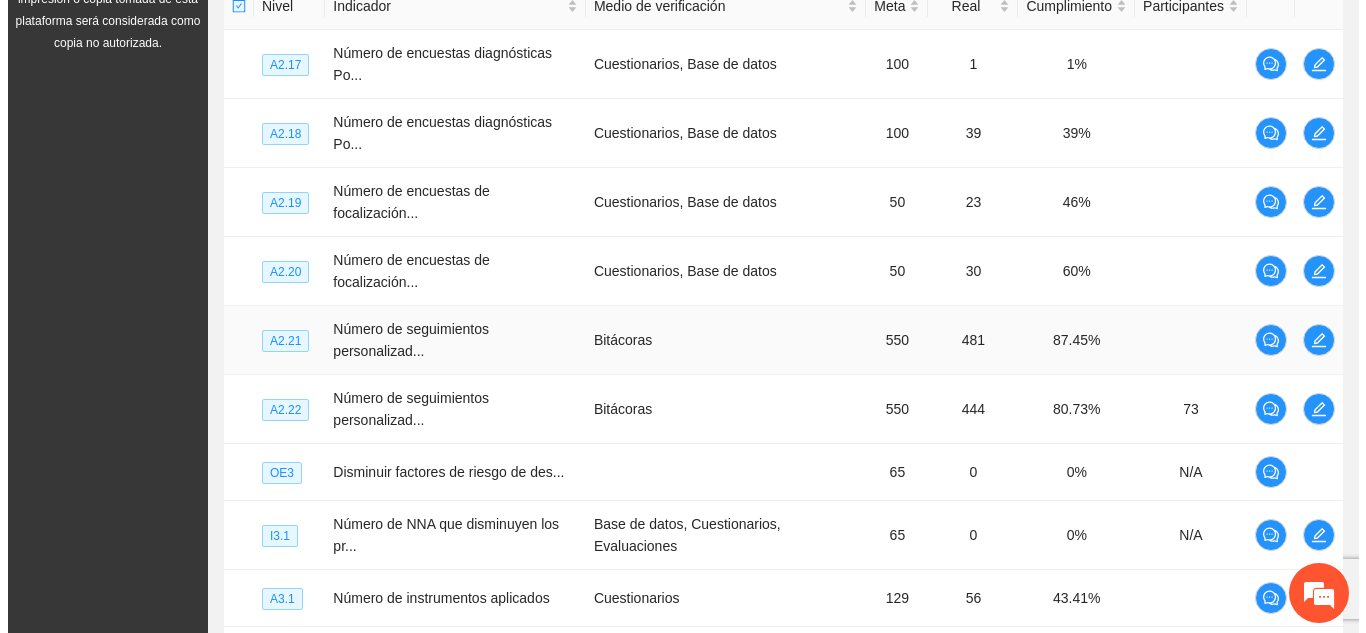 scroll, scrollTop: 518, scrollLeft: 0, axis: vertical 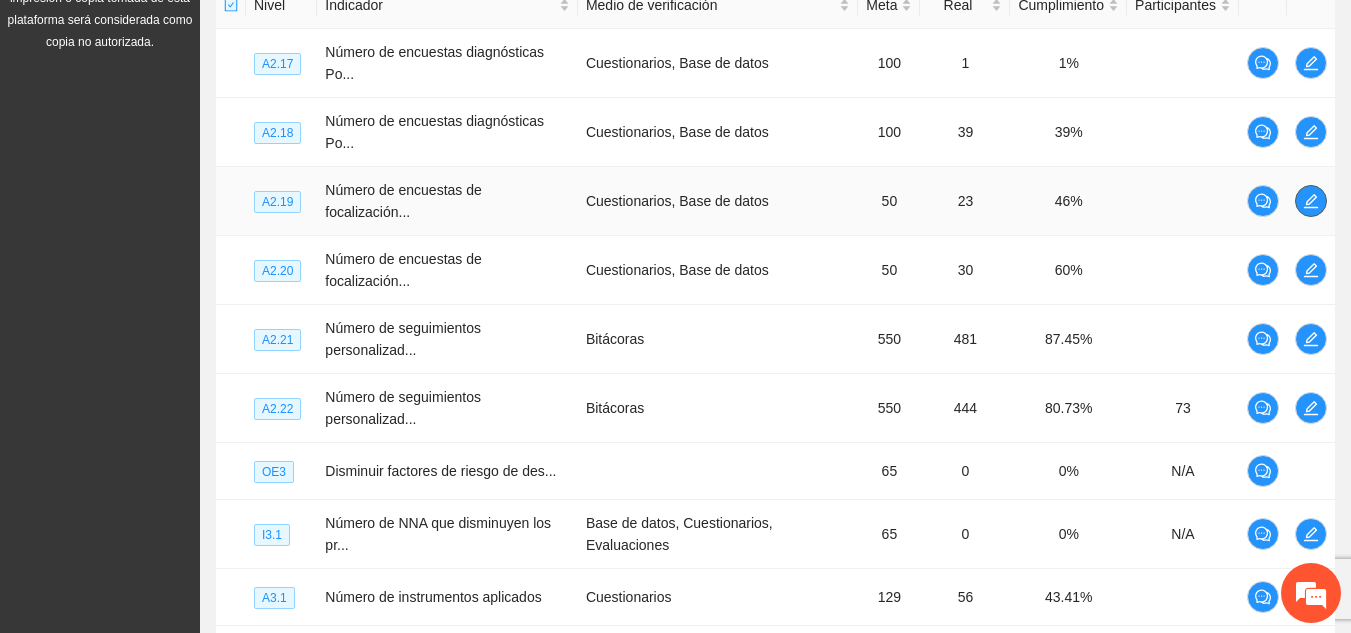 click at bounding box center [1311, 201] 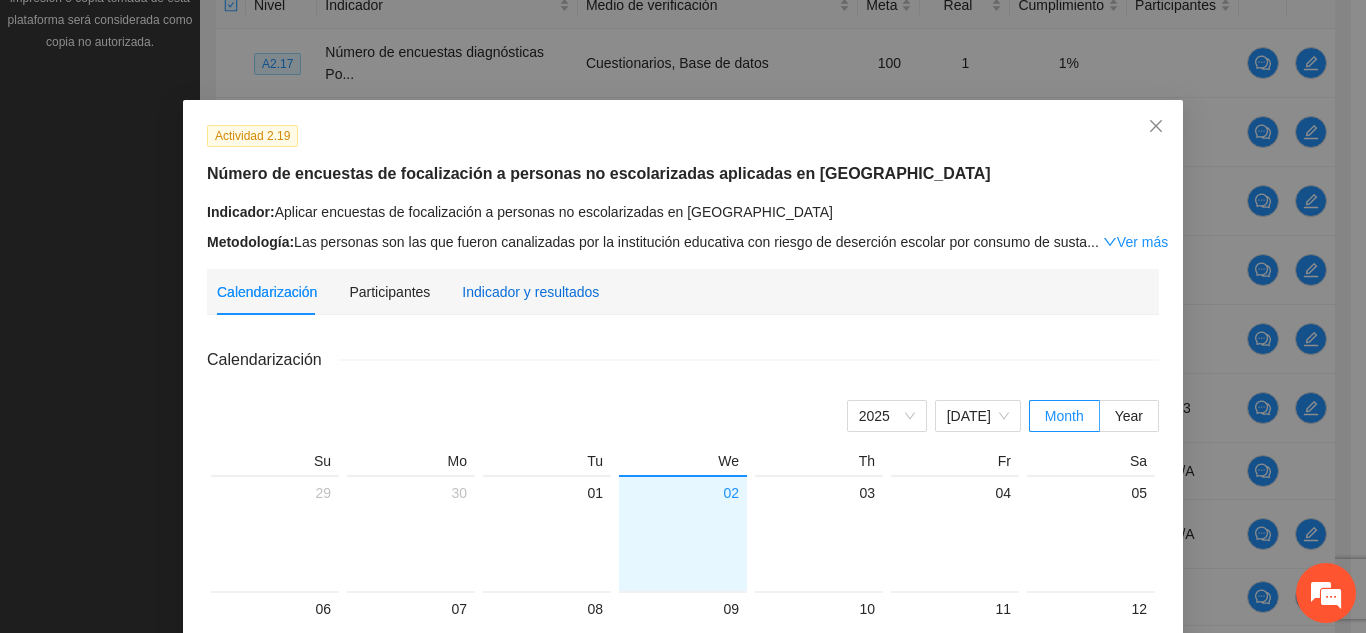 click on "Indicador y resultados" at bounding box center (530, 292) 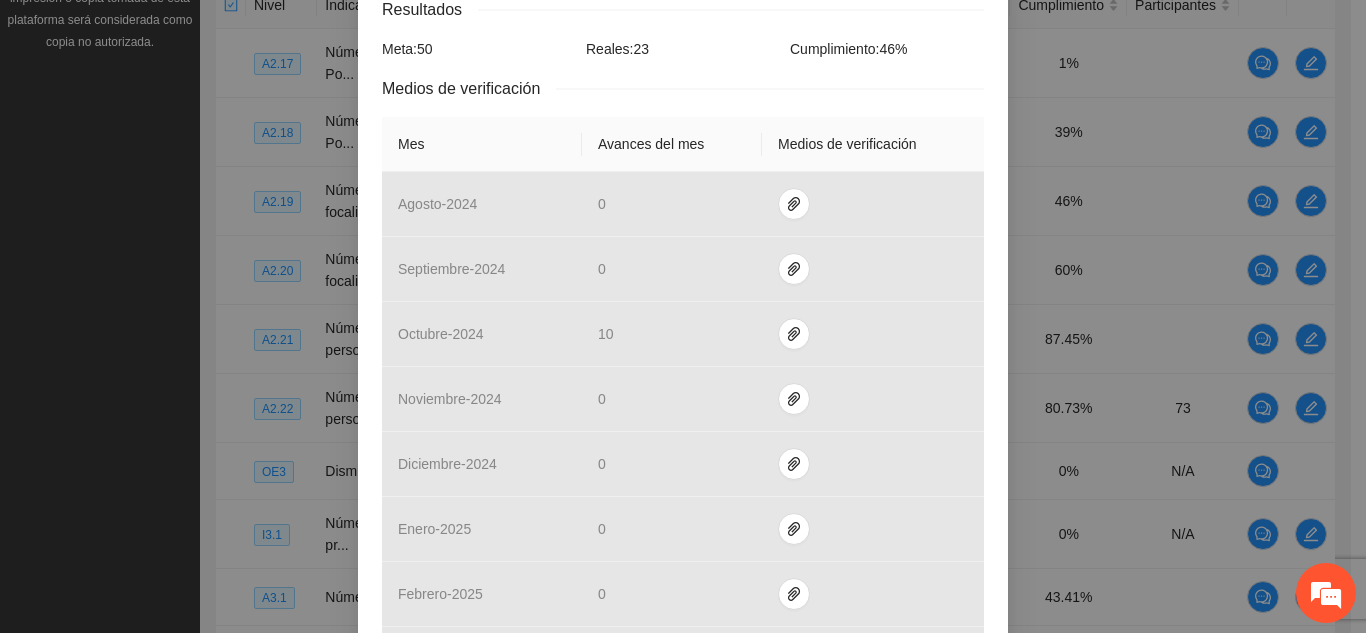 scroll, scrollTop: 397, scrollLeft: 0, axis: vertical 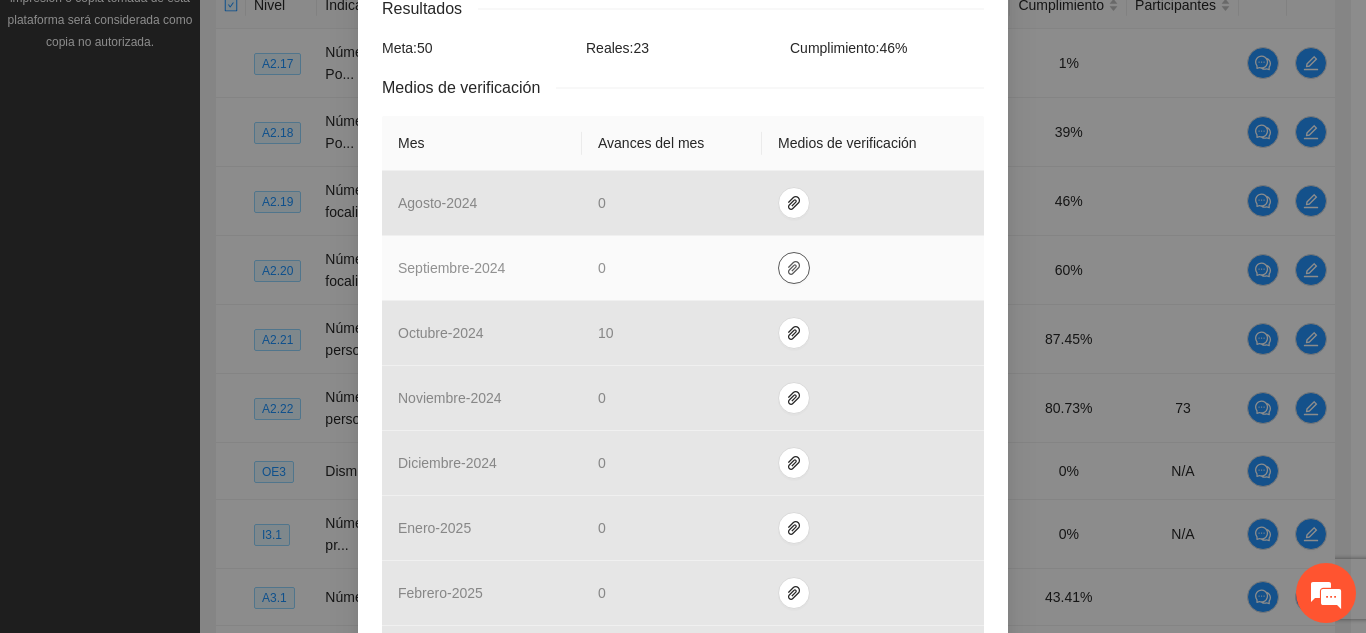 click 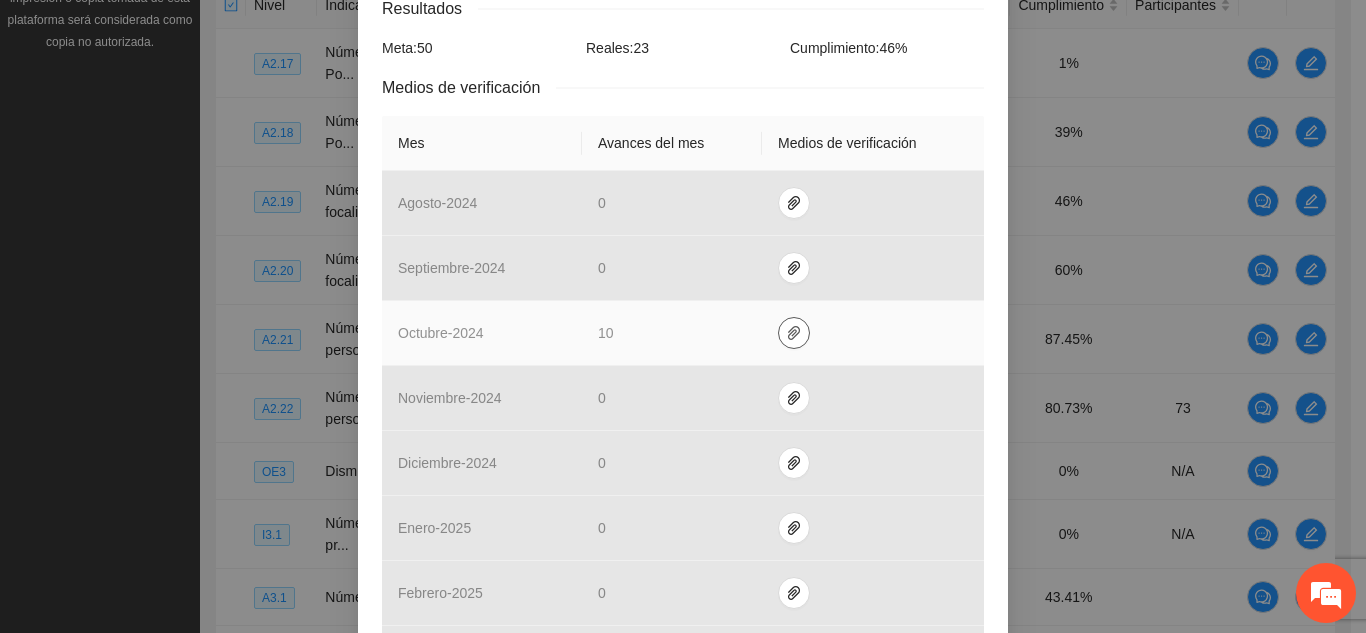 click 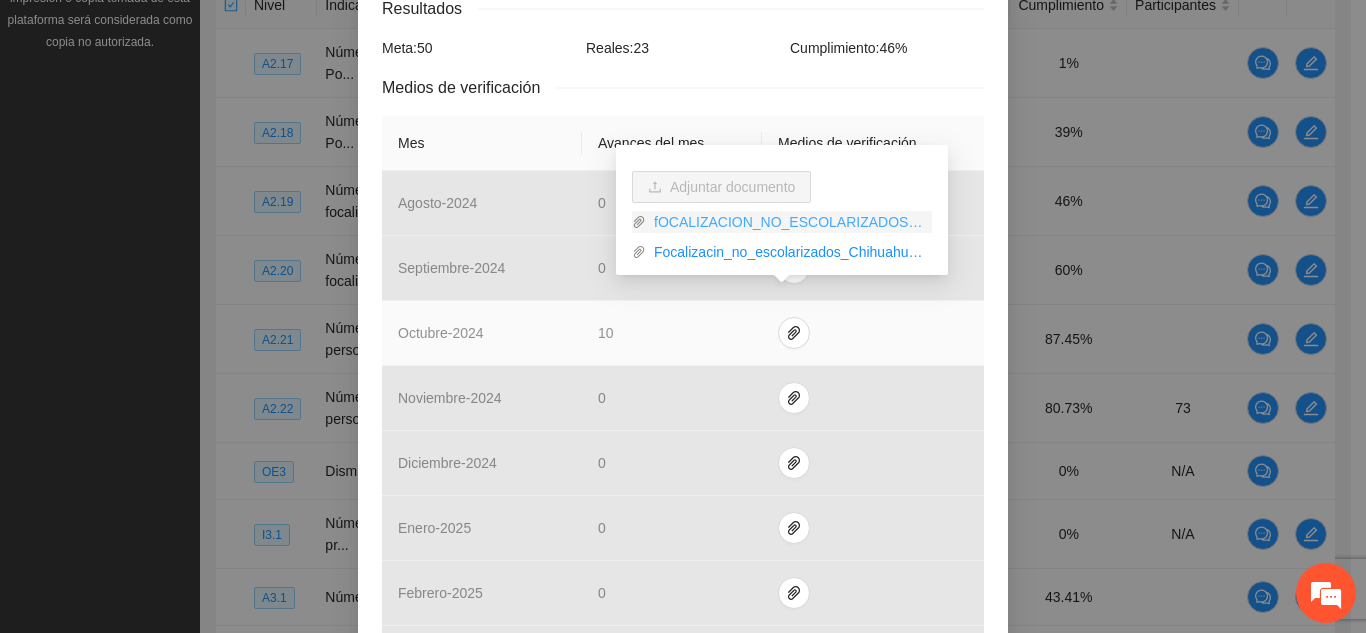 click on "fOCALIZACION_NO_ESCOLARIZADOS_CHIHUAHUA.zip" at bounding box center (789, 222) 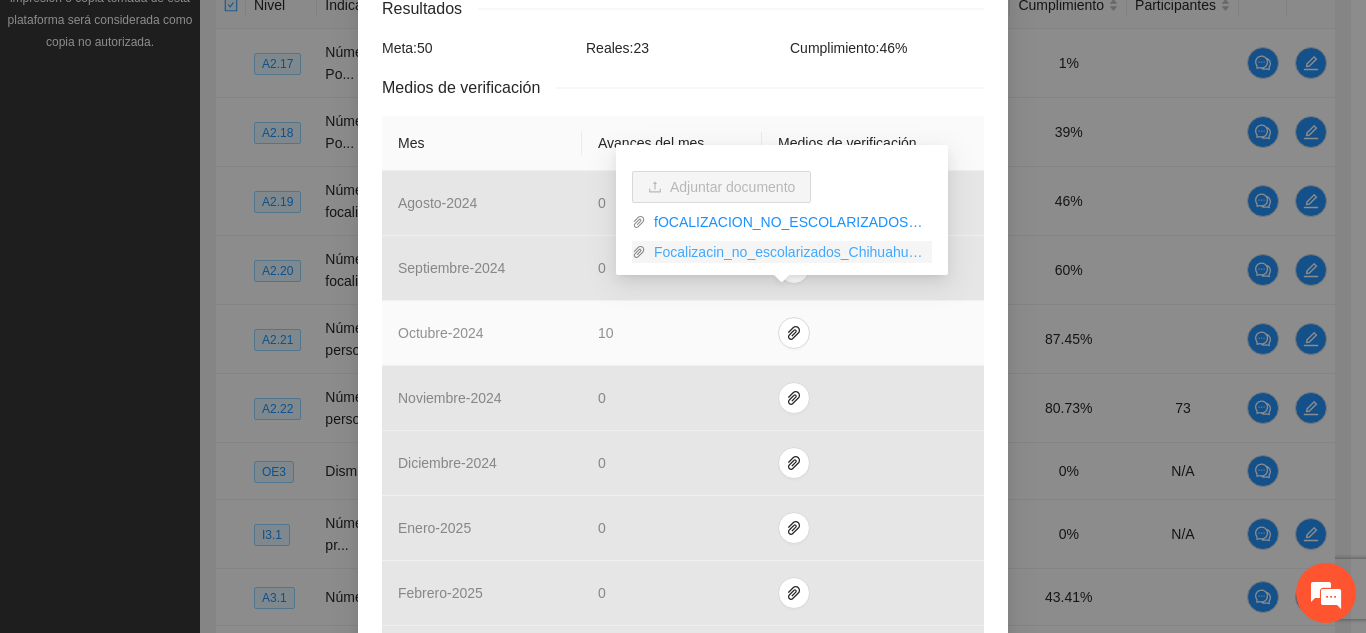 click on "Focalizacin_no_escolarizados_Chihuahua.xlsx" at bounding box center (789, 252) 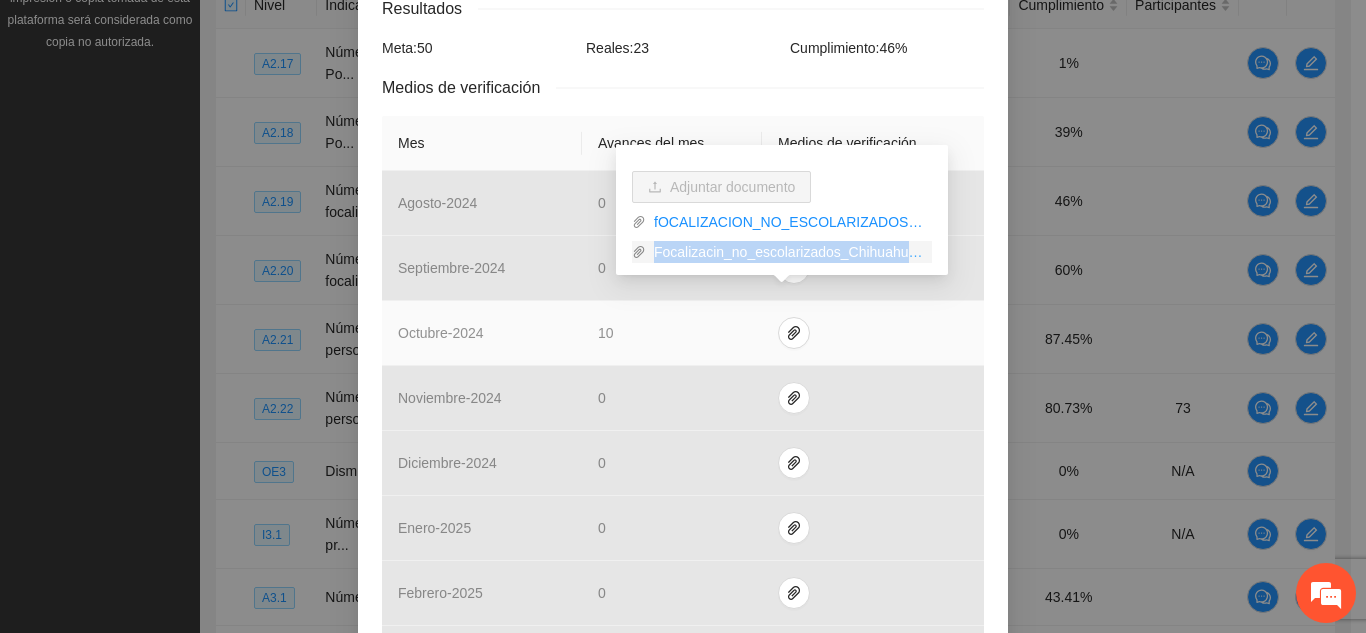 click on "Focalizacin_no_escolarizados_Chihuahua.xlsx" at bounding box center (789, 252) 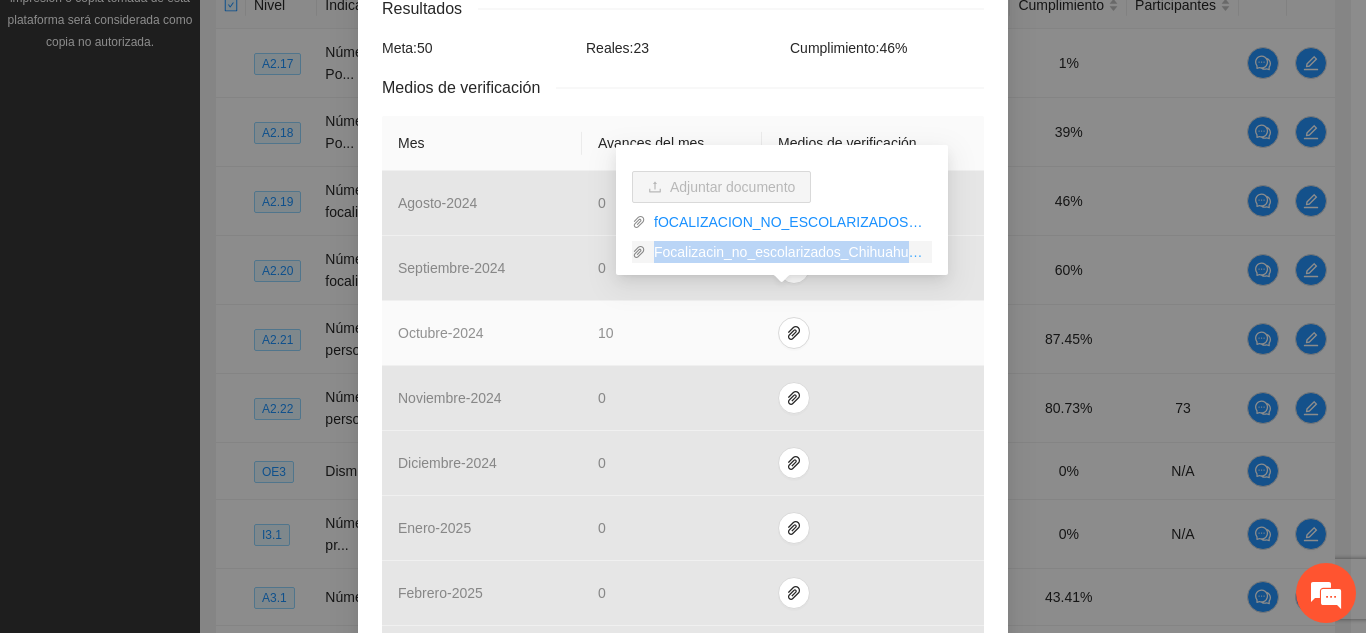 click on "Focalizacin_no_escolarizados_Chihuahua.xlsx" at bounding box center (789, 252) 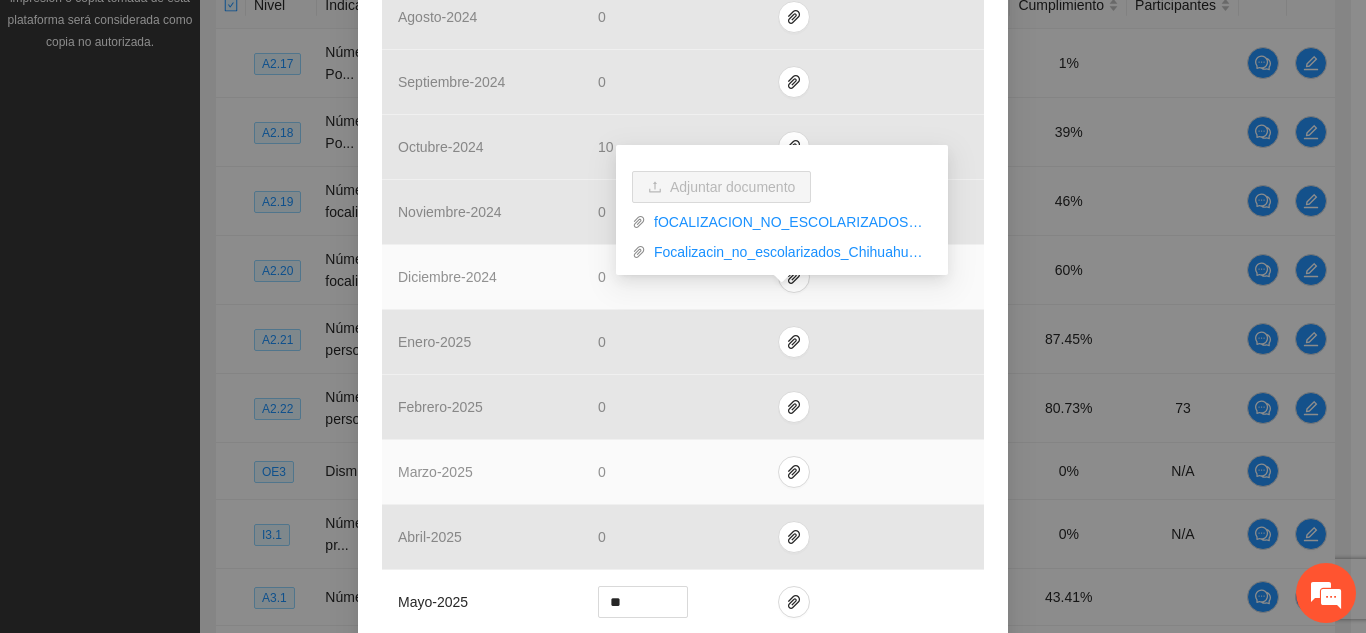 scroll, scrollTop: 589, scrollLeft: 0, axis: vertical 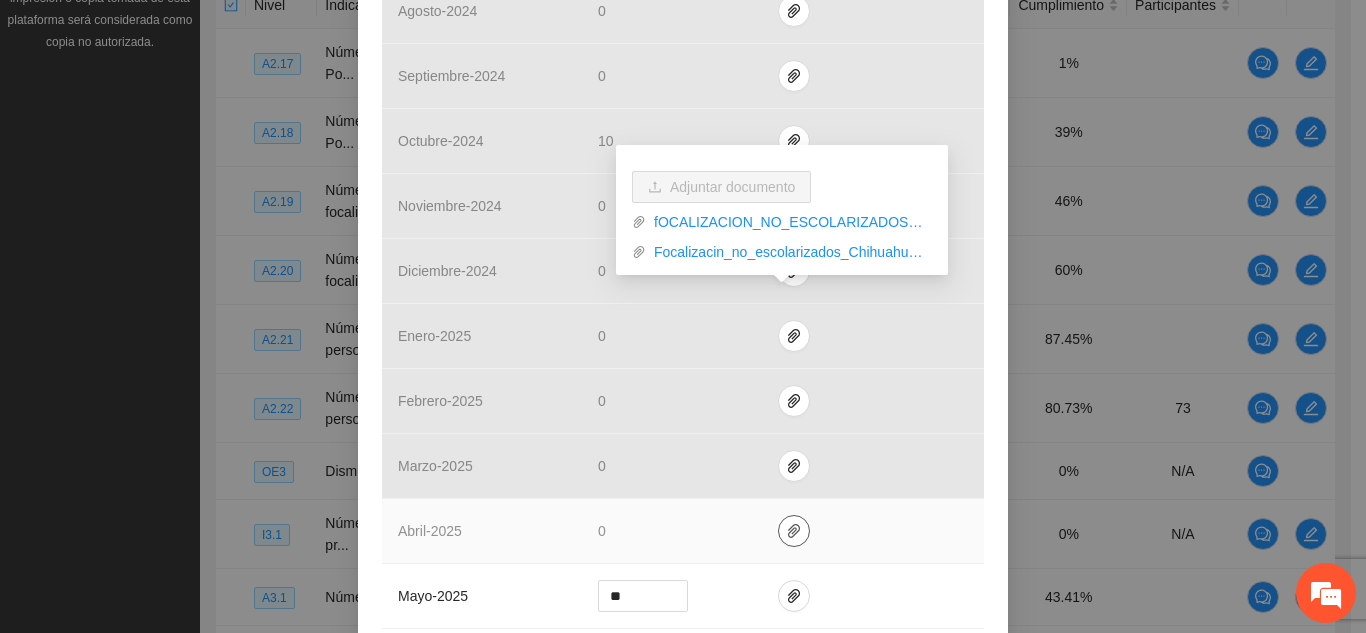 click 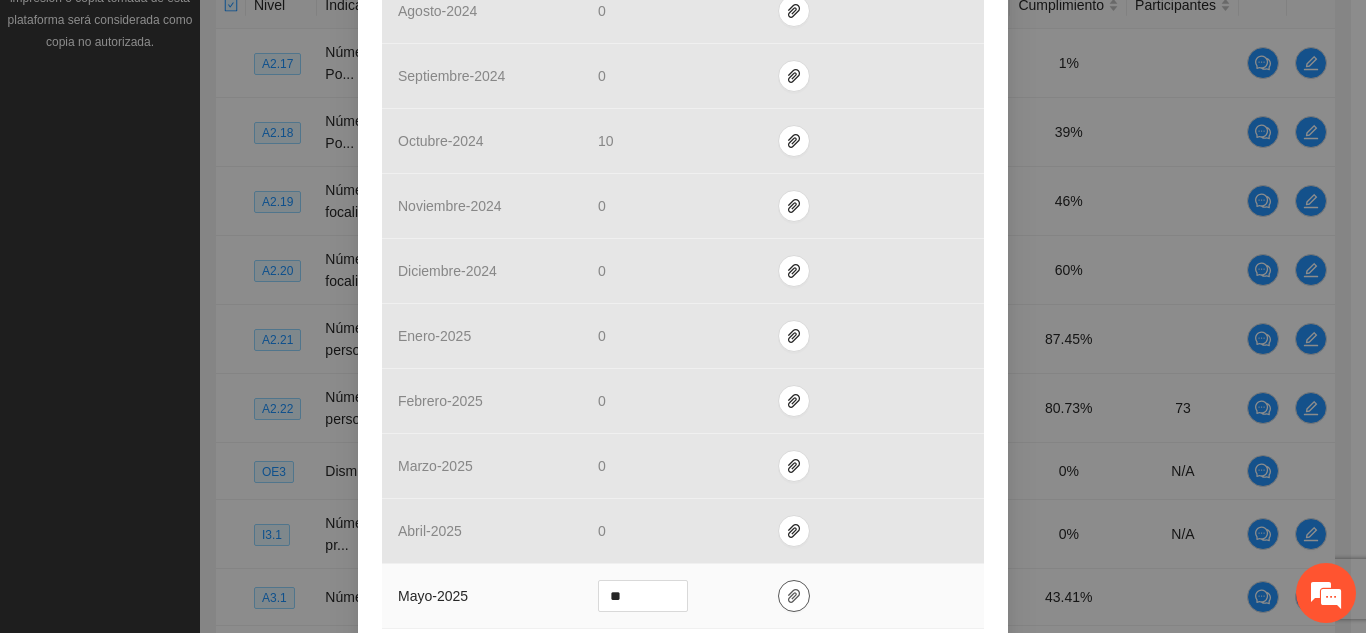 click at bounding box center [794, 596] 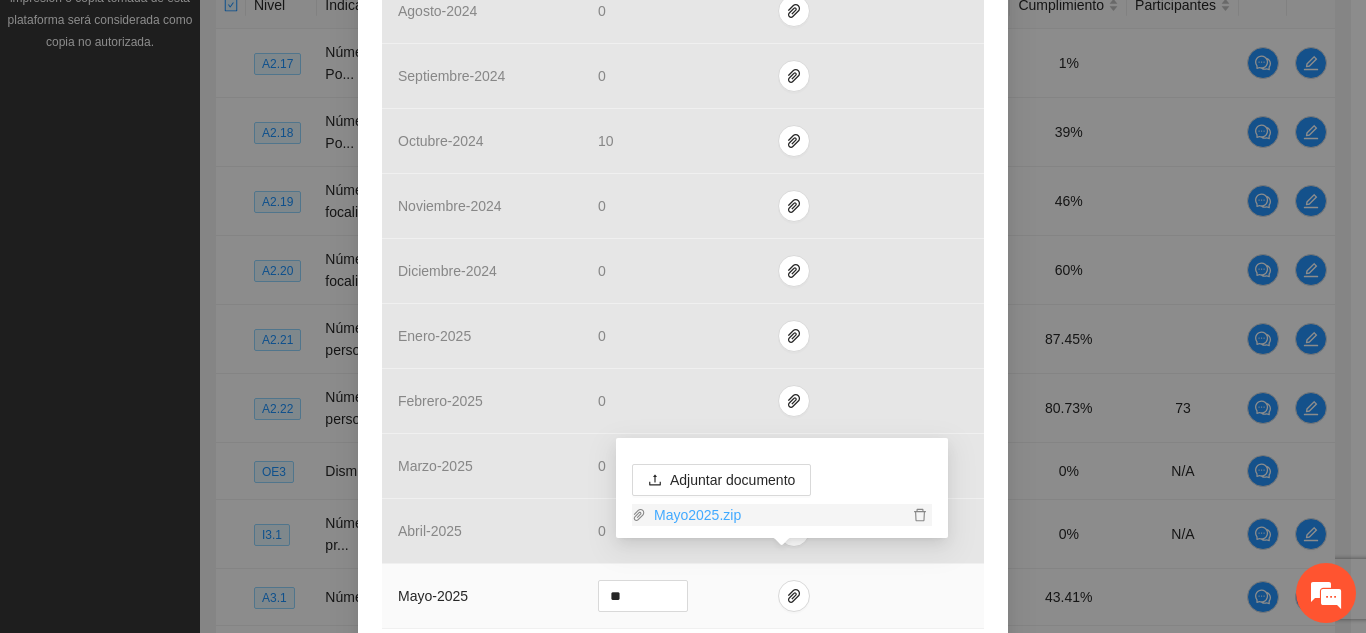 click on "Mayo2025.zip" at bounding box center (777, 515) 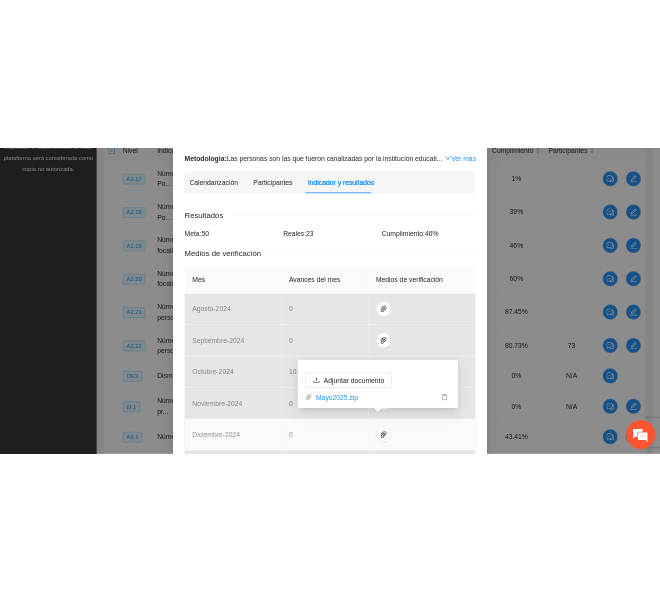 scroll, scrollTop: 0, scrollLeft: 0, axis: both 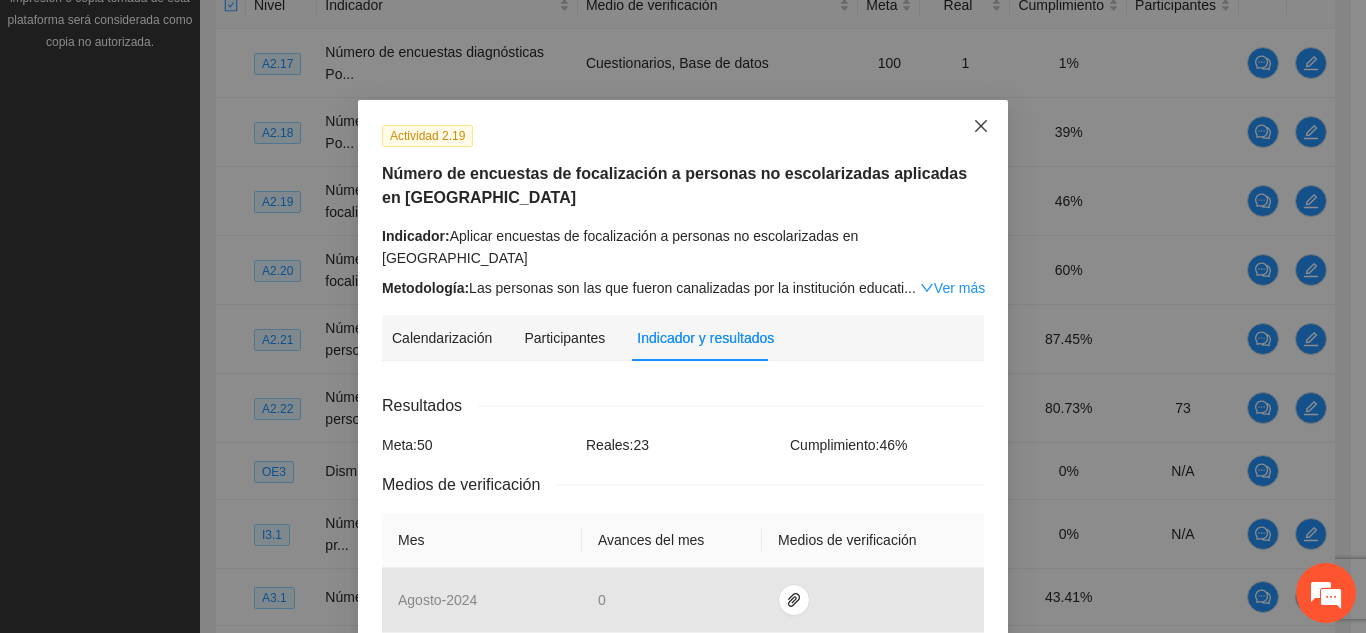 click 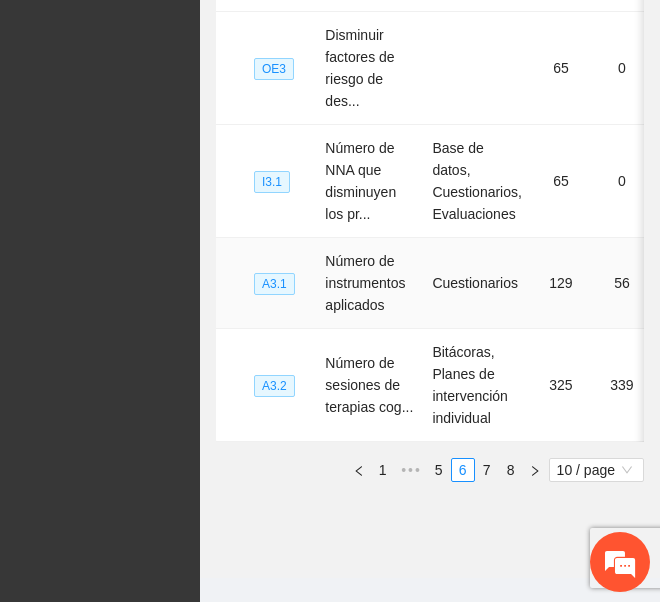scroll, scrollTop: 1201, scrollLeft: 0, axis: vertical 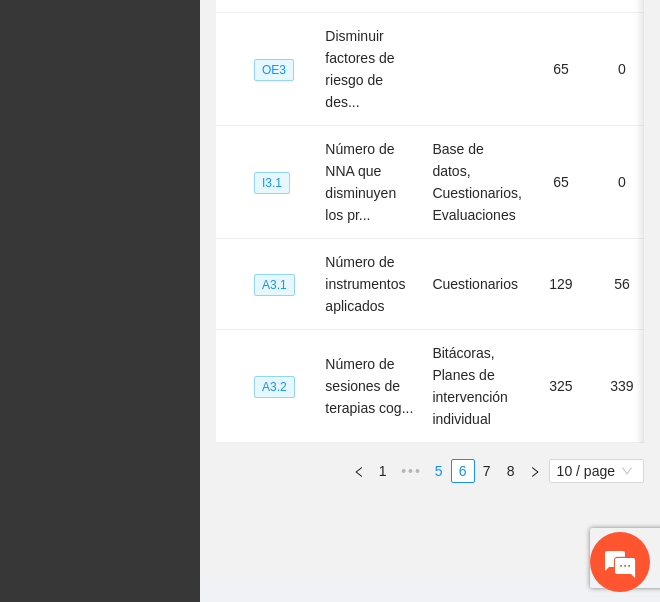 click on "5" at bounding box center [439, 471] 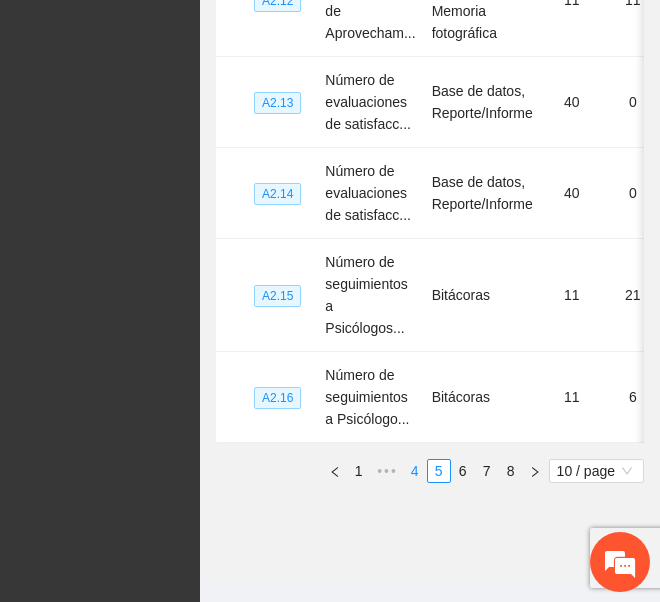 click on "4" at bounding box center [415, 471] 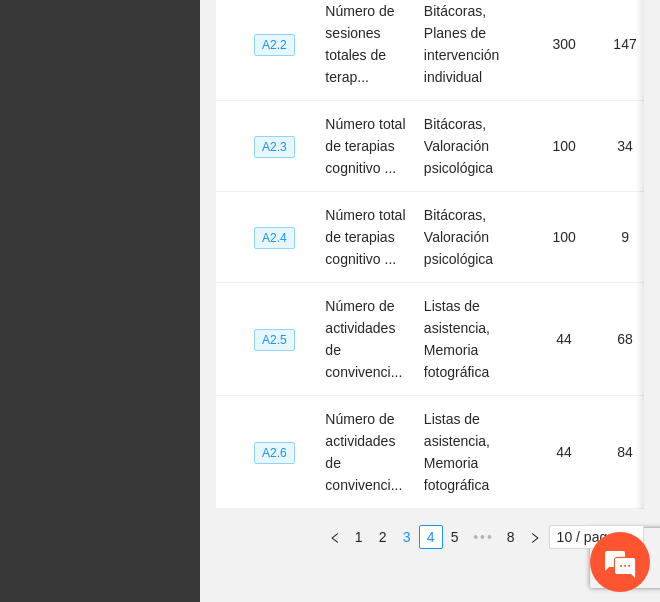 click on "3" at bounding box center (407, 537) 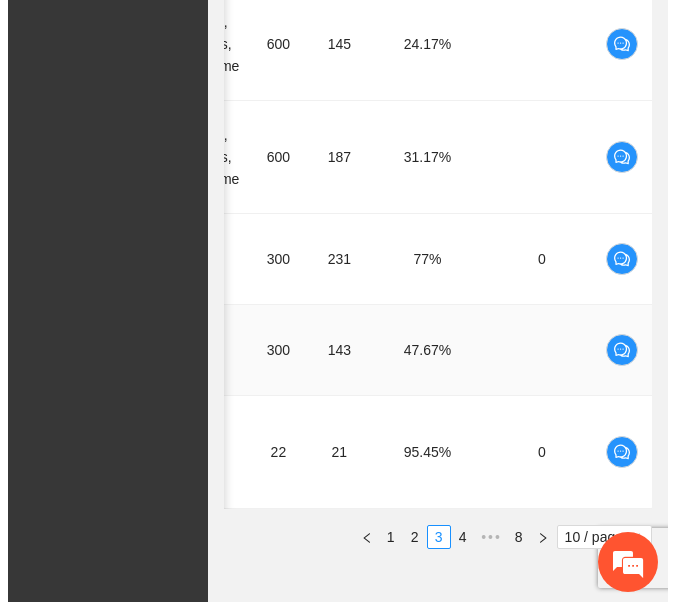 scroll, scrollTop: 0, scrollLeft: 340, axis: horizontal 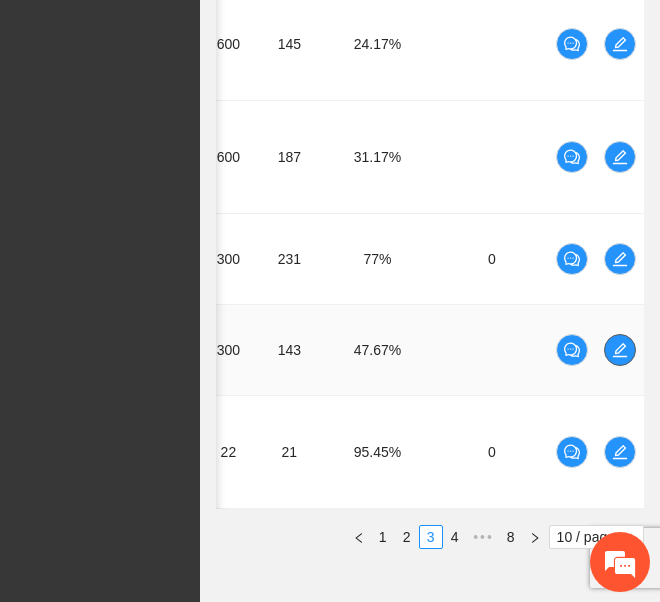 click at bounding box center [620, 350] 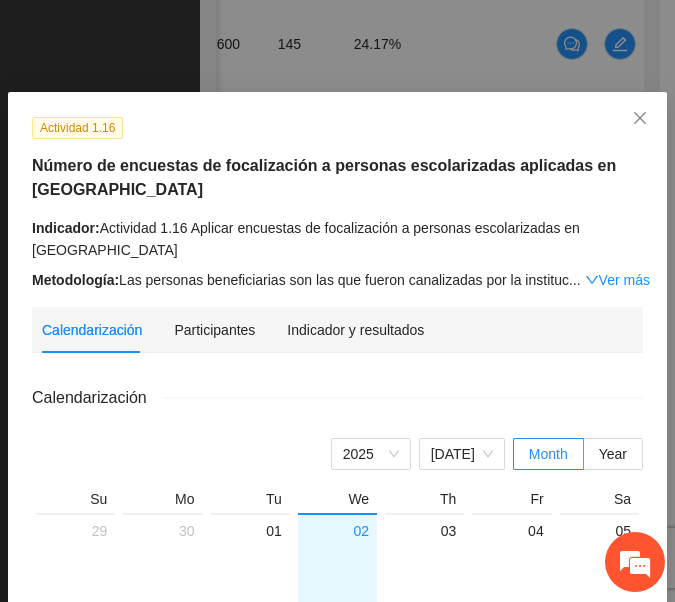 scroll, scrollTop: 17, scrollLeft: 0, axis: vertical 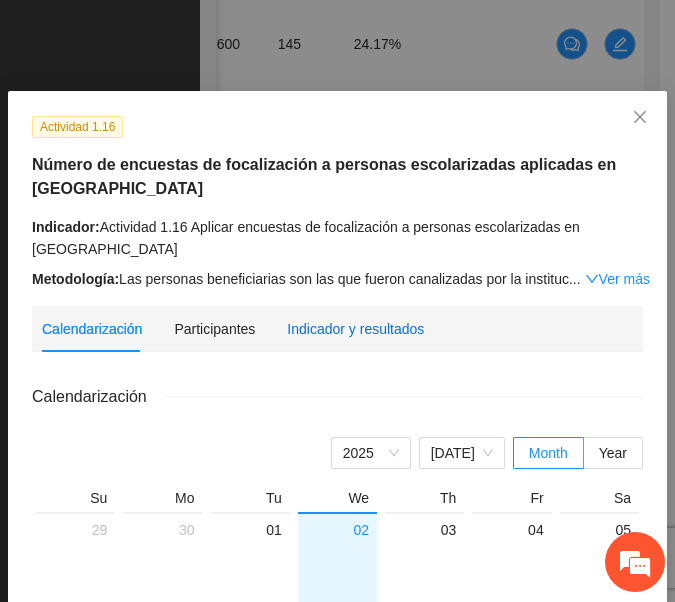 click on "Indicador y resultados" at bounding box center (355, 329) 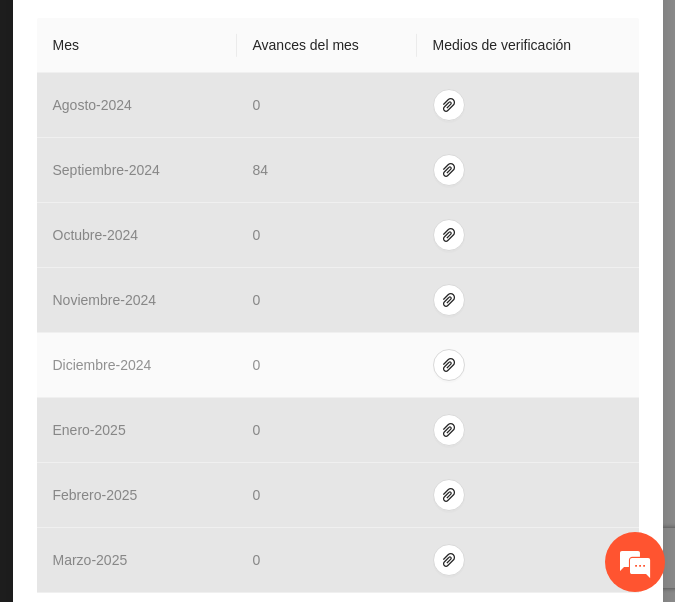 scroll, scrollTop: 798, scrollLeft: 0, axis: vertical 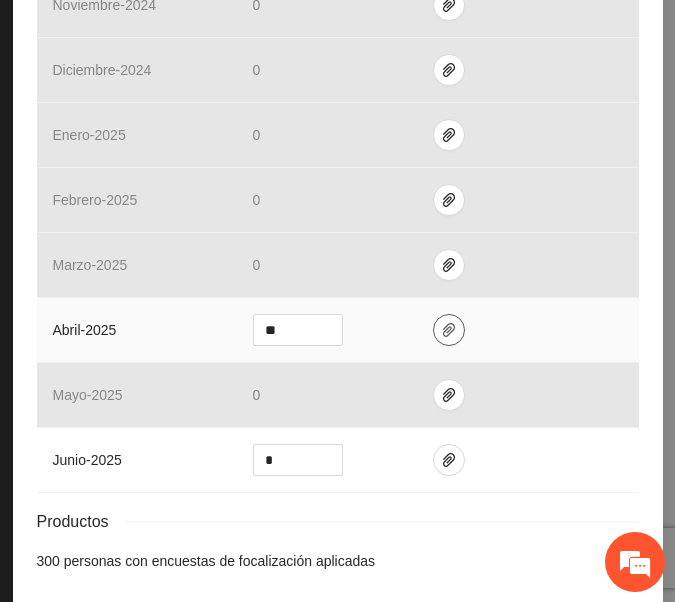 click 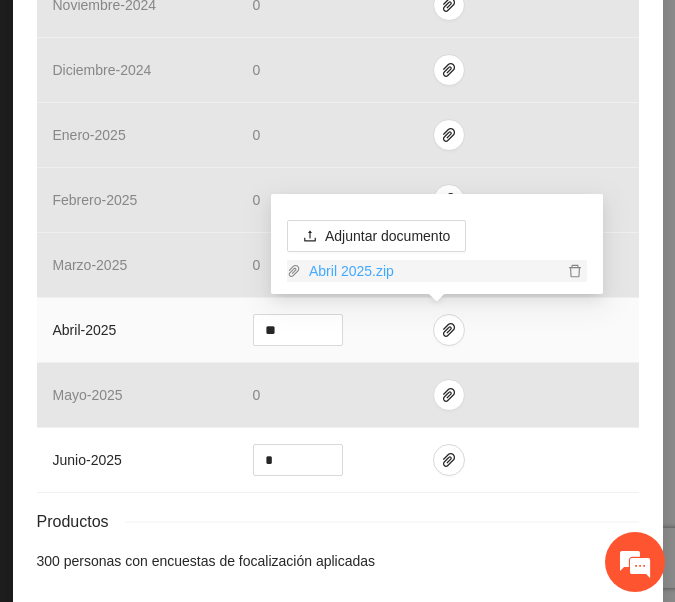 click on "Abril 2025.zip" at bounding box center (432, 271) 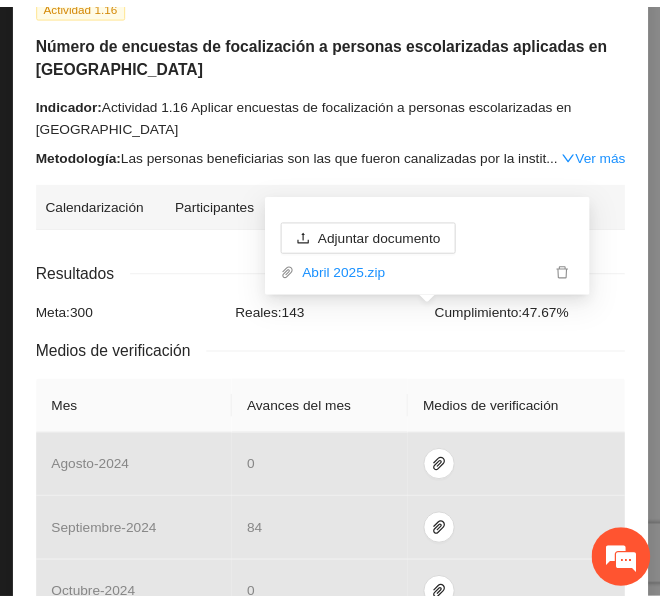 scroll, scrollTop: 0, scrollLeft: 0, axis: both 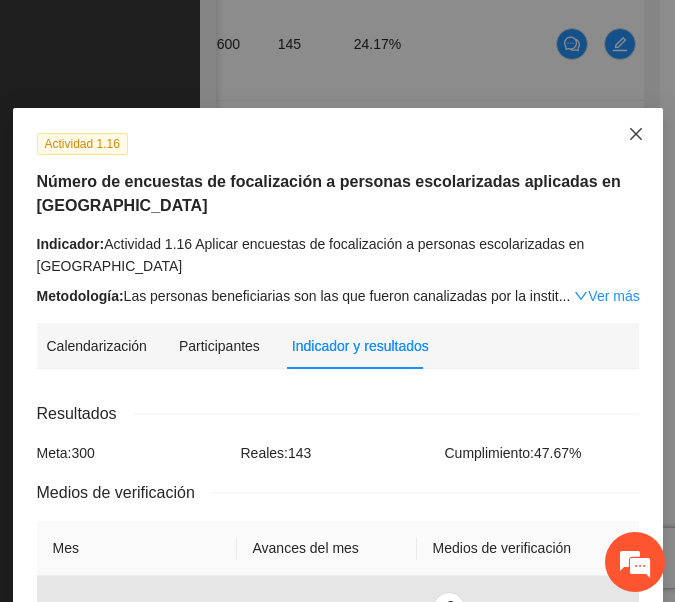 click 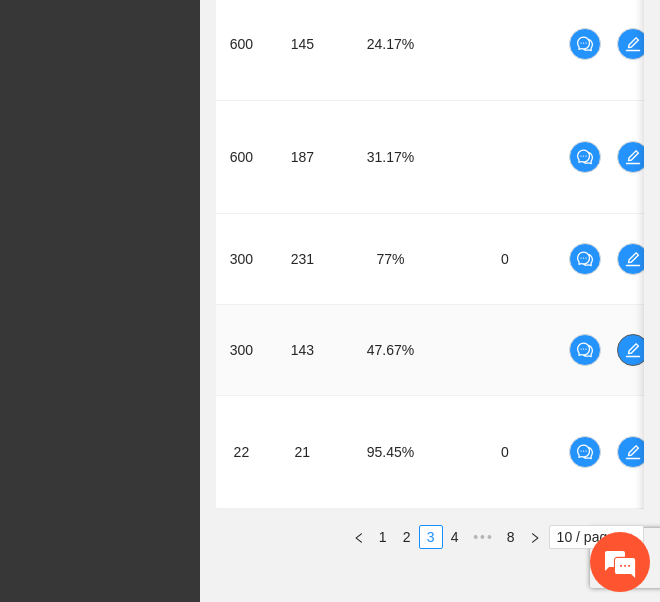 scroll, scrollTop: 0, scrollLeft: 0, axis: both 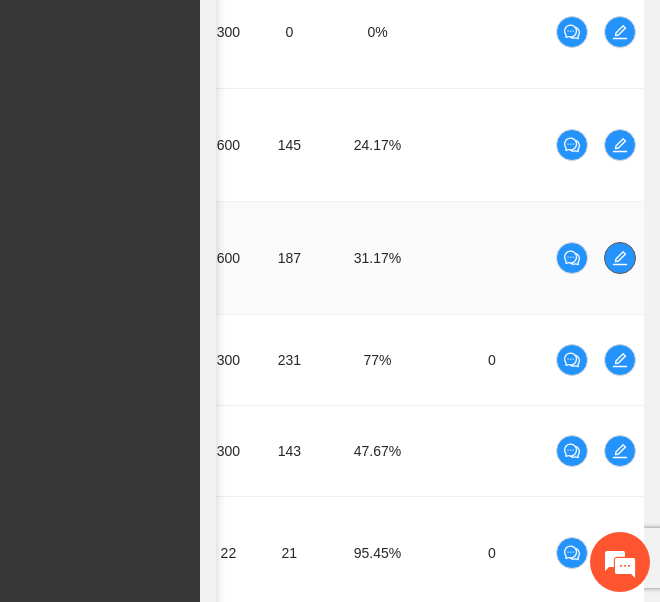 click 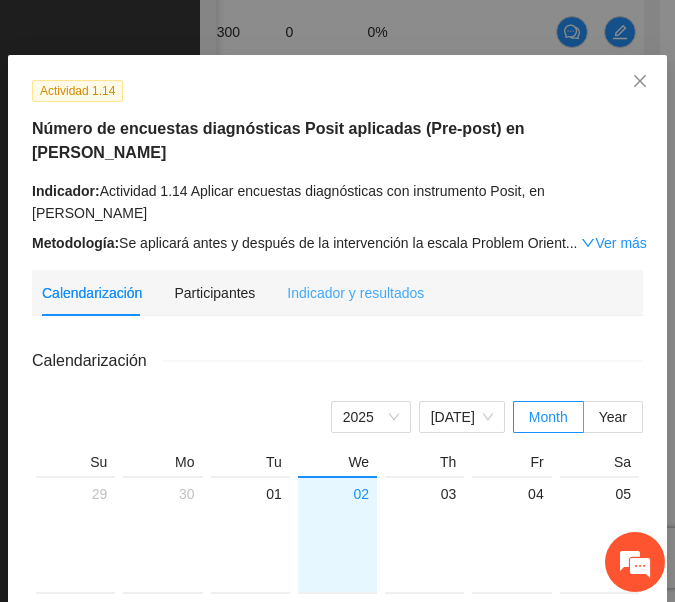 scroll, scrollTop: 46, scrollLeft: 0, axis: vertical 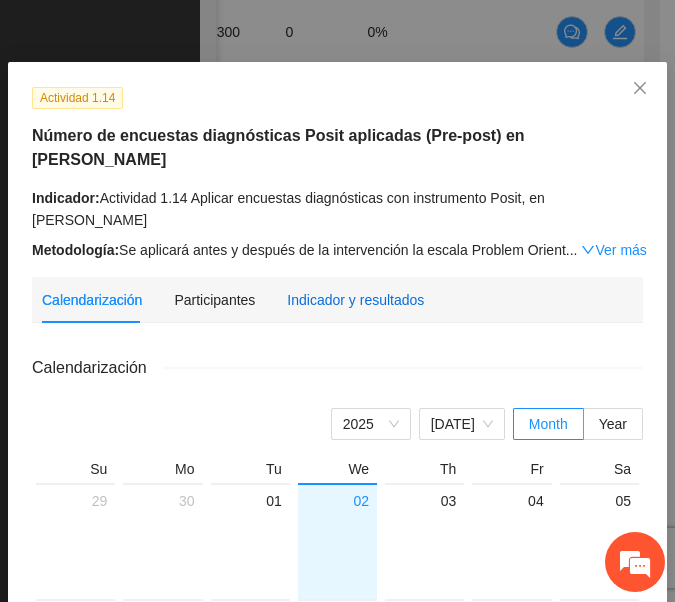 click on "Indicador y resultados" at bounding box center [355, 300] 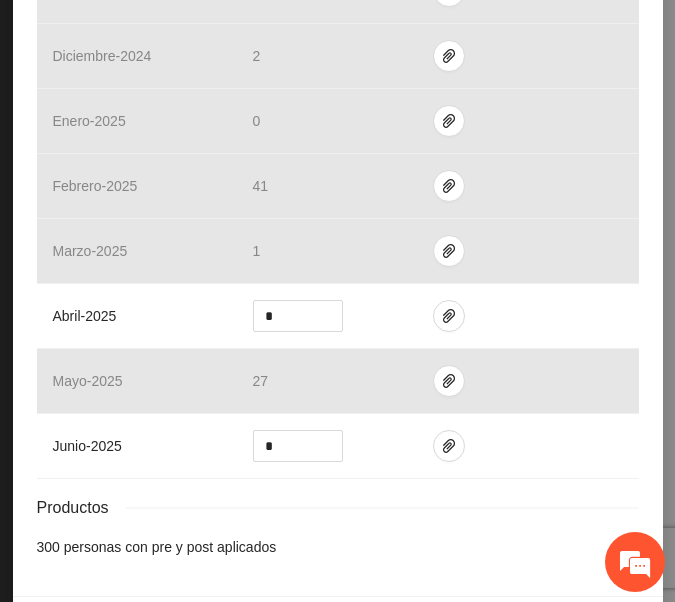 scroll, scrollTop: 836, scrollLeft: 0, axis: vertical 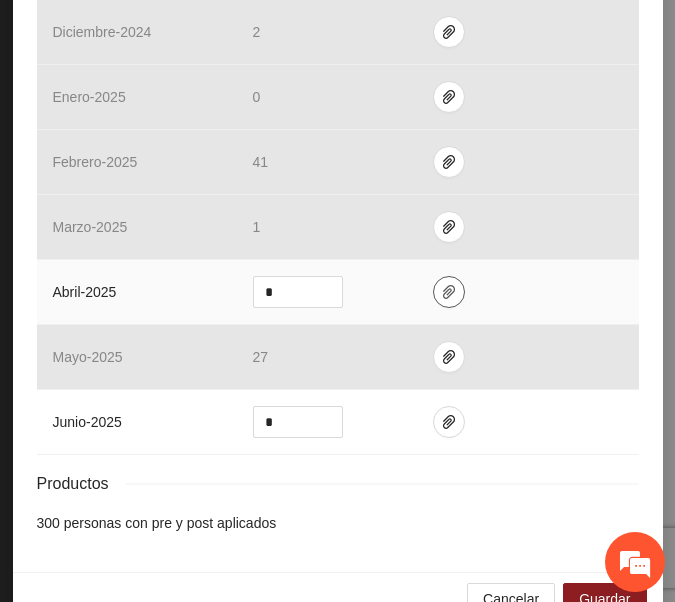 click 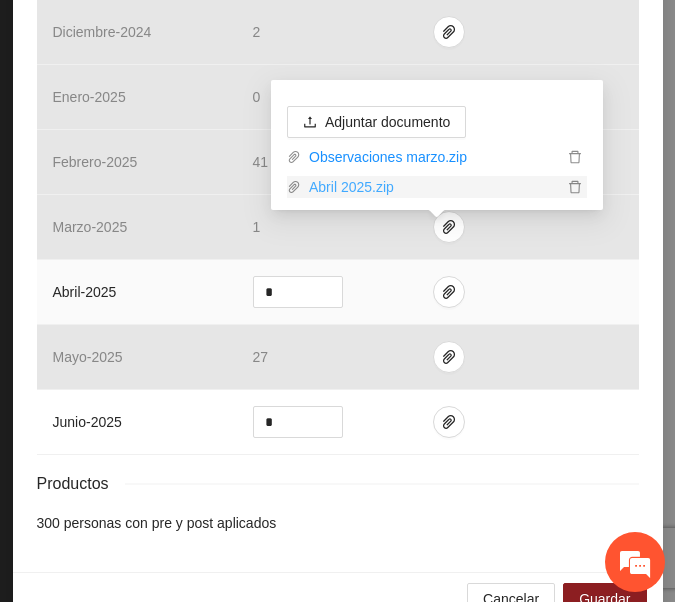 click on "Abril 2025.zip" at bounding box center [432, 187] 